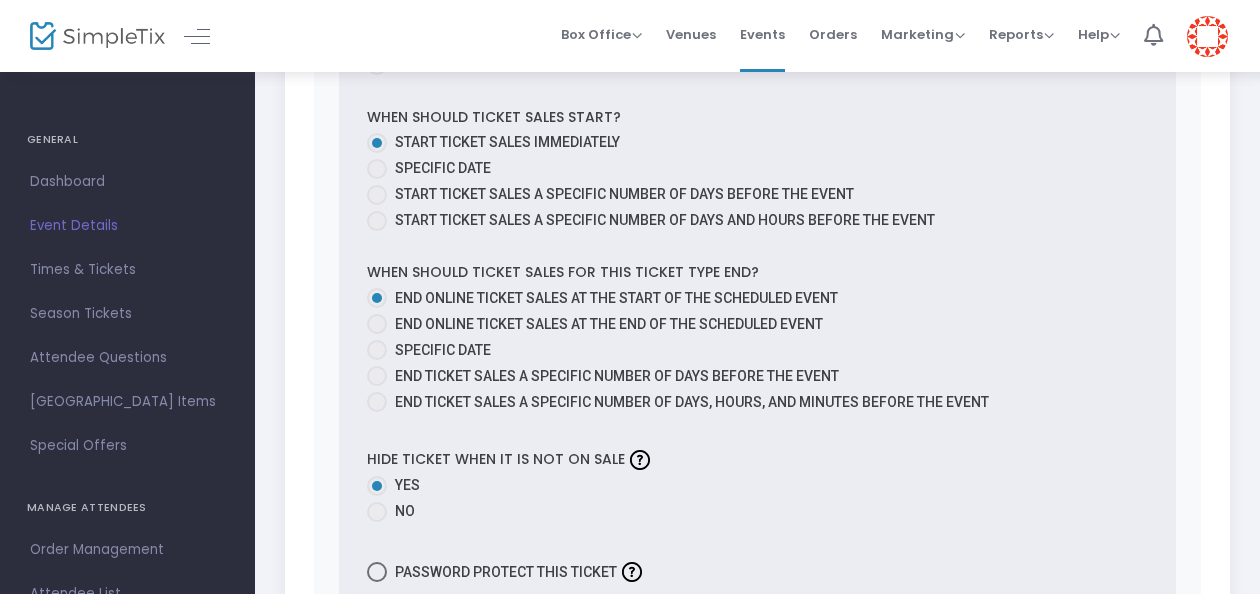 scroll, scrollTop: 1169, scrollLeft: 0, axis: vertical 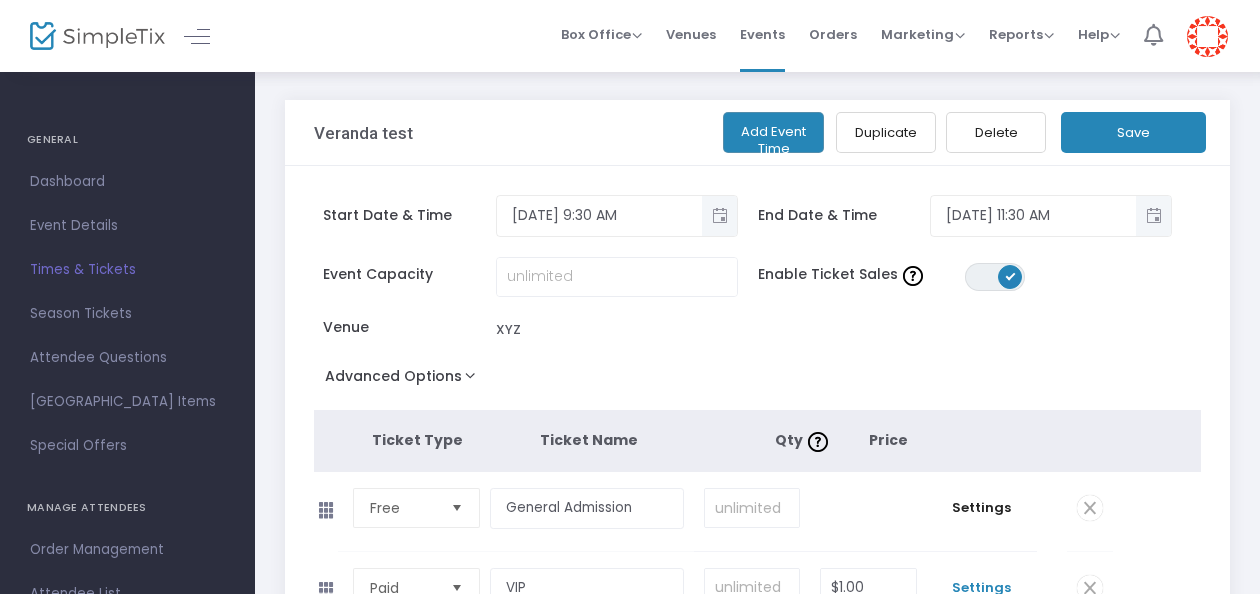 click on "1" at bounding box center (1153, 36) 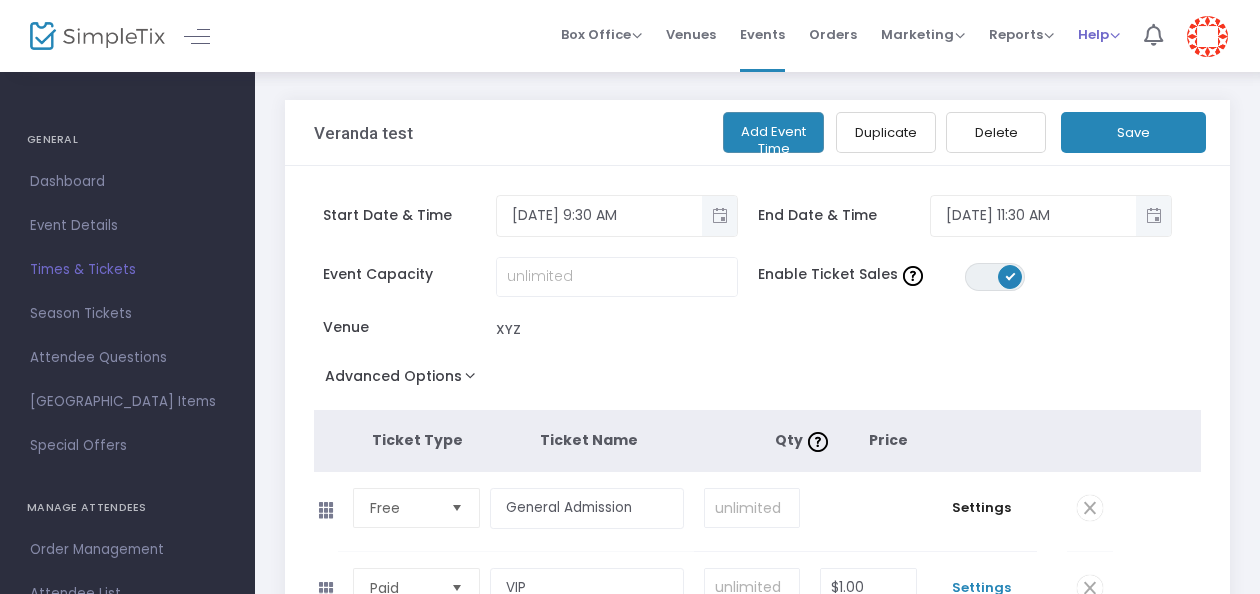 click on "Help" at bounding box center (1099, 34) 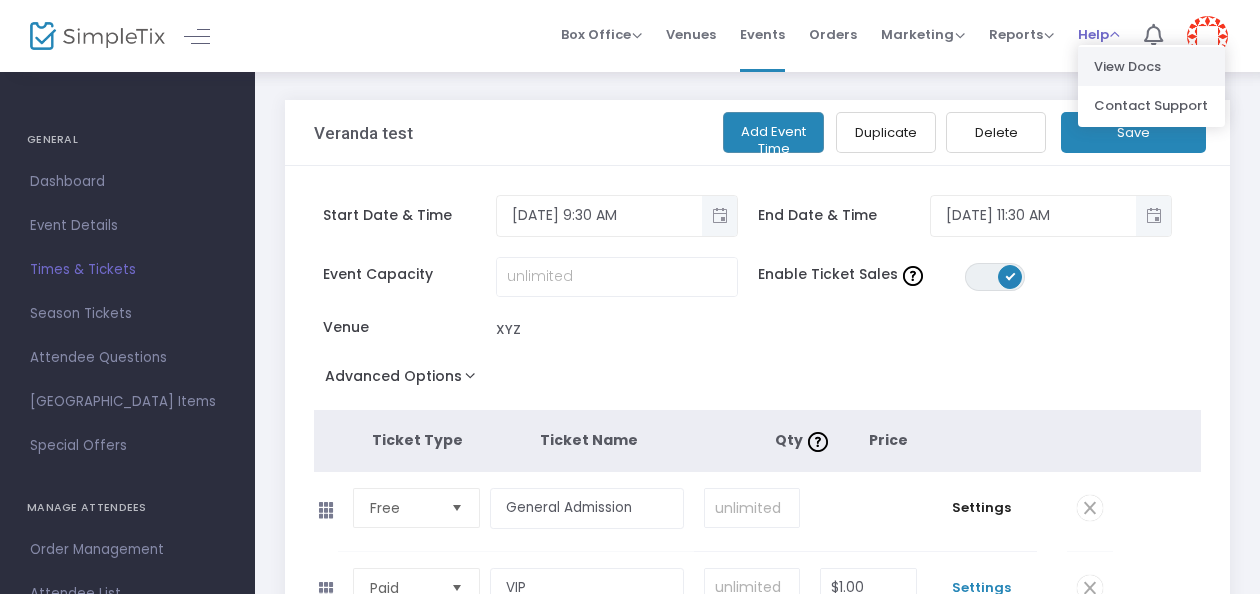 click on "View Docs" at bounding box center (1151, 66) 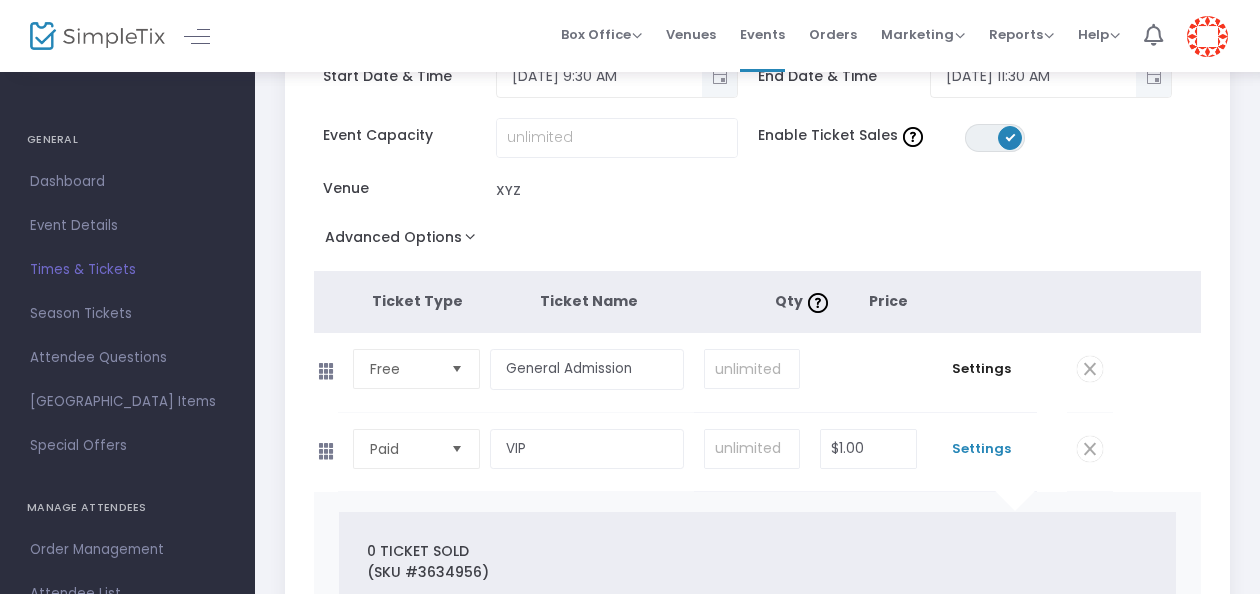 scroll, scrollTop: 132, scrollLeft: 0, axis: vertical 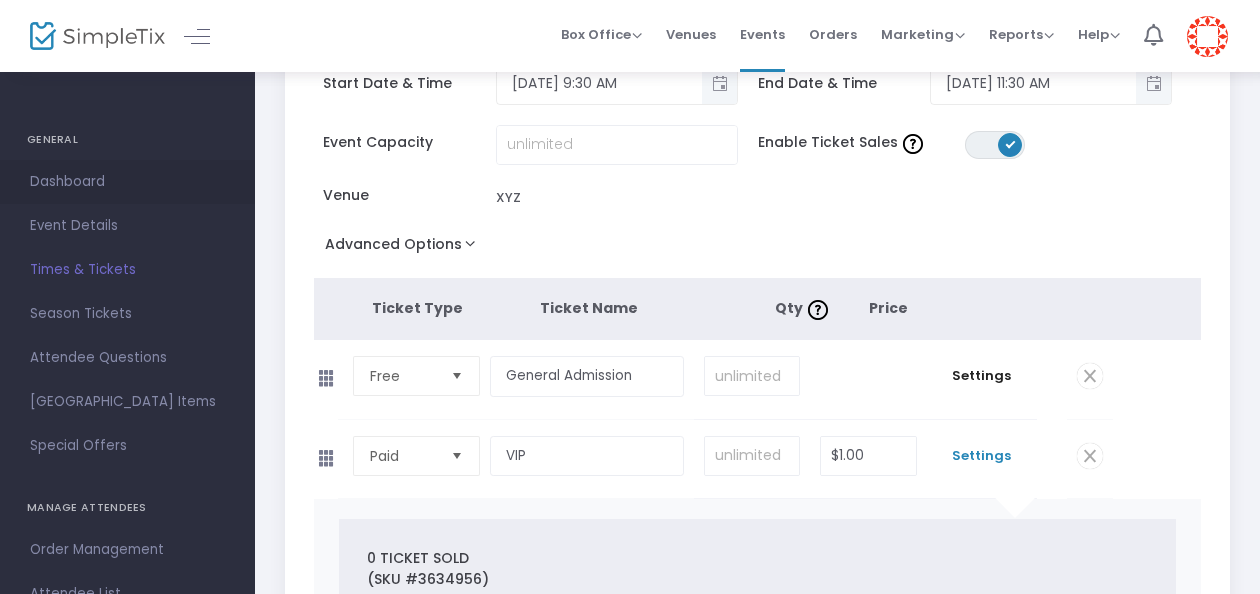 click on "Dashboard" at bounding box center [127, 182] 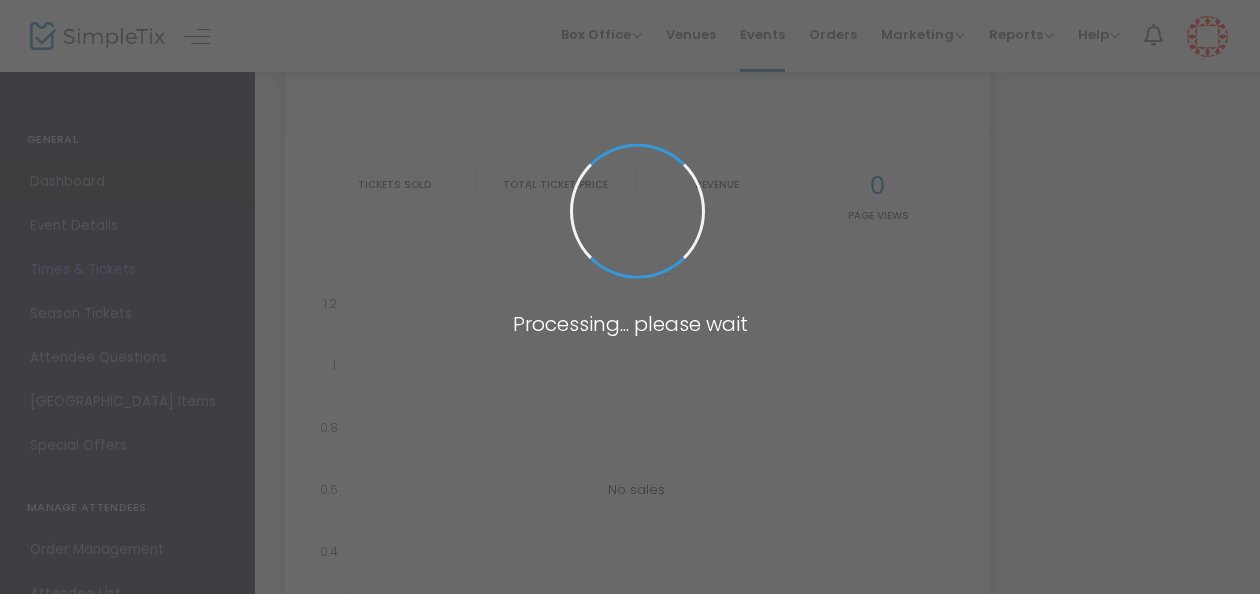 type on "[URL][DOMAIN_NAME]" 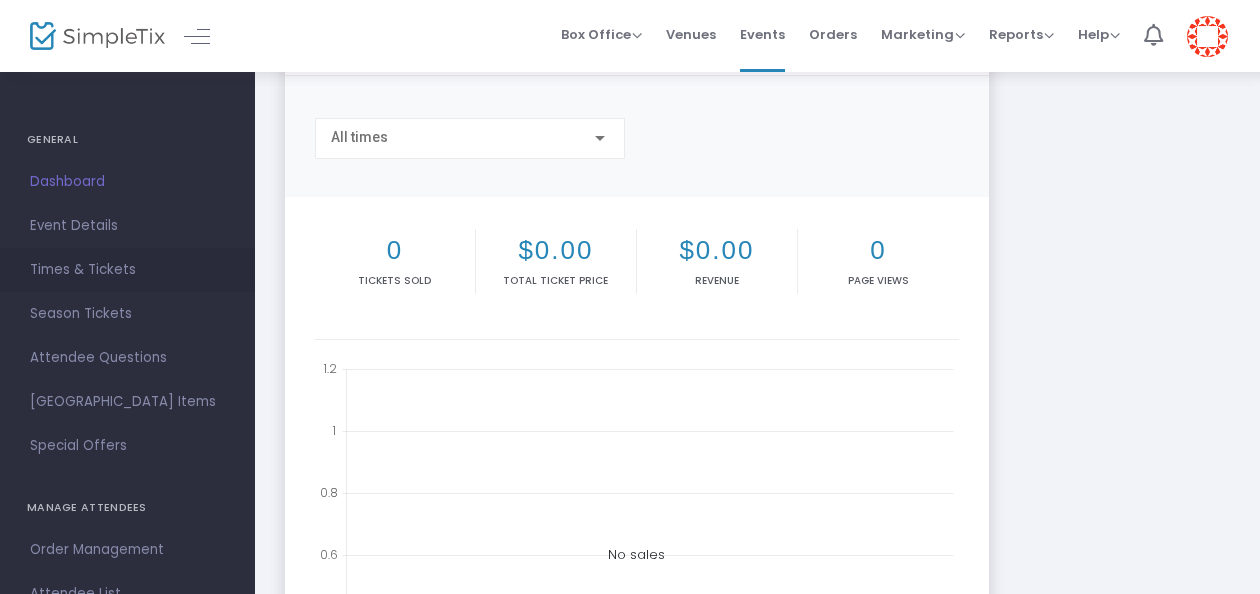 click on "Times & Tickets" at bounding box center [127, 270] 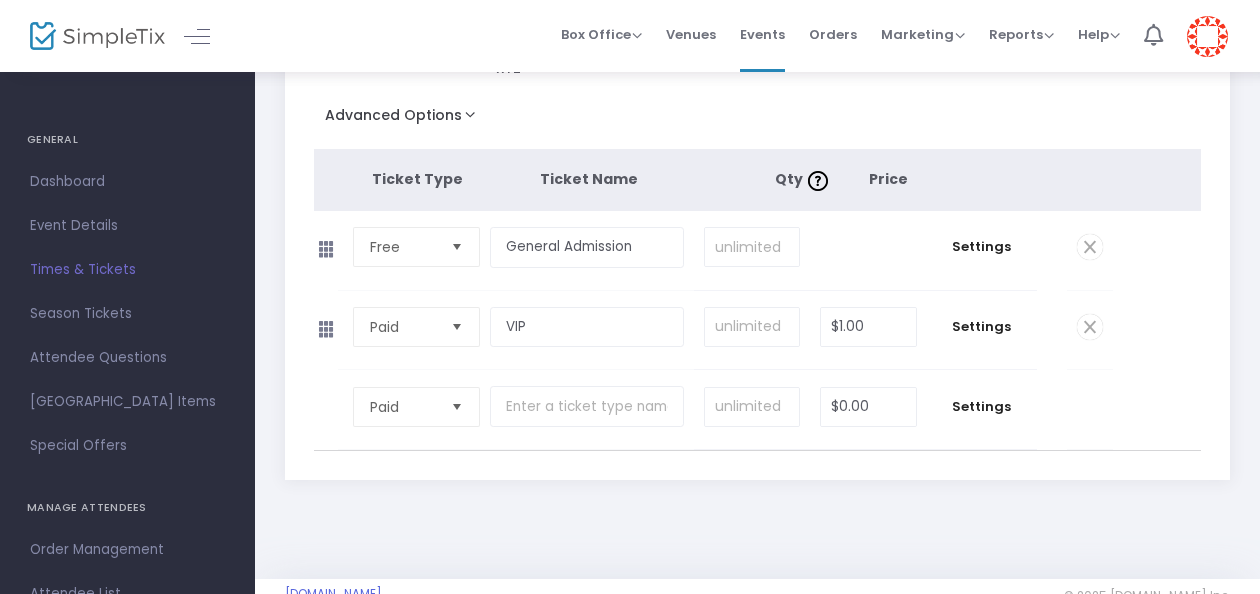 scroll, scrollTop: 300, scrollLeft: 0, axis: vertical 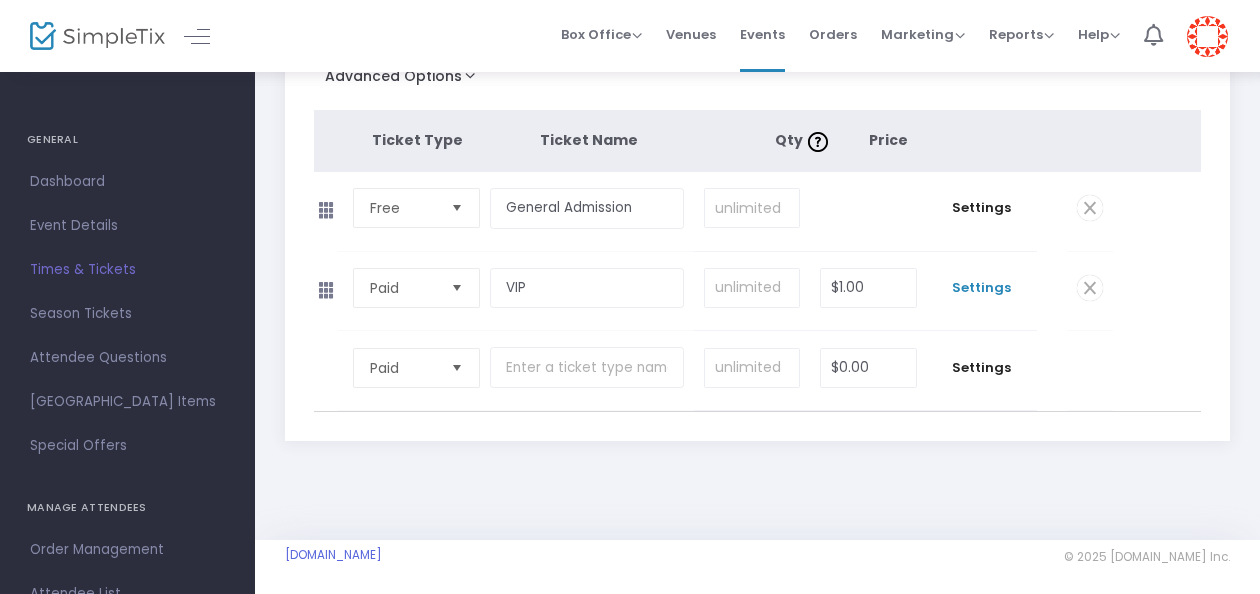 click on "Settings" at bounding box center (982, 288) 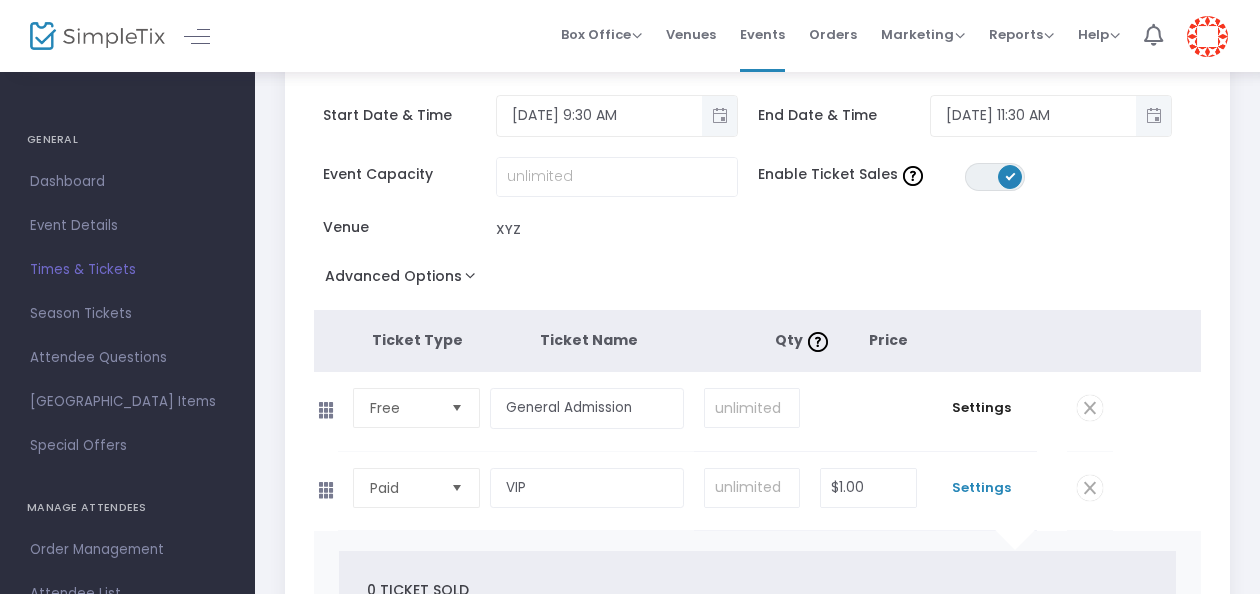scroll, scrollTop: 0, scrollLeft: 0, axis: both 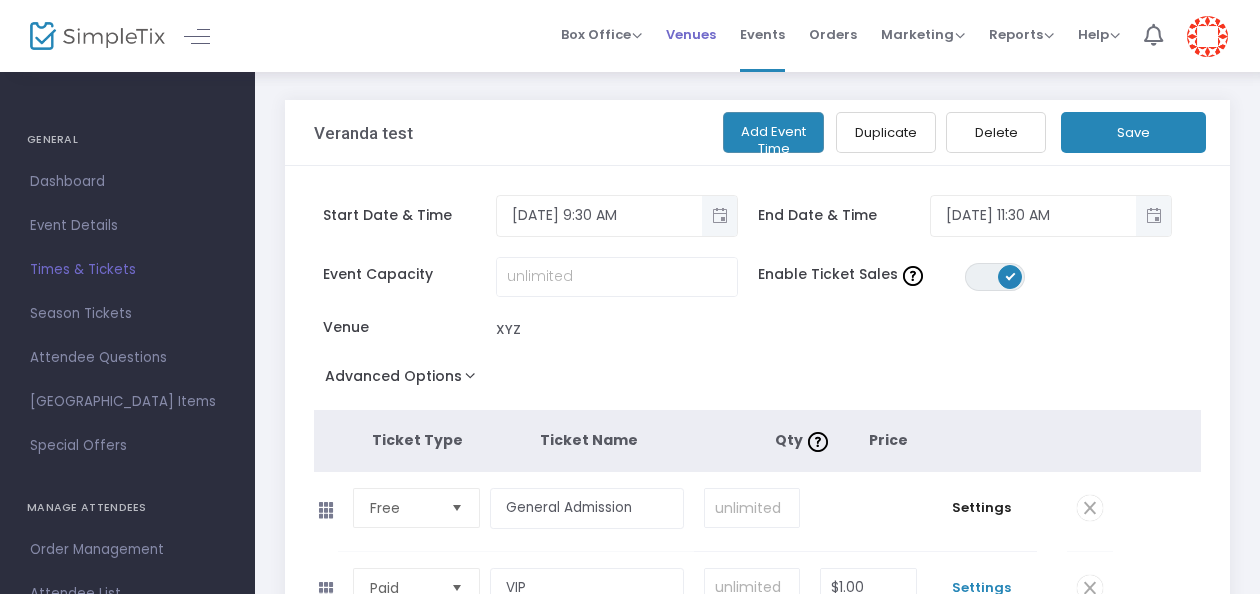 click on "Venues" at bounding box center (691, 34) 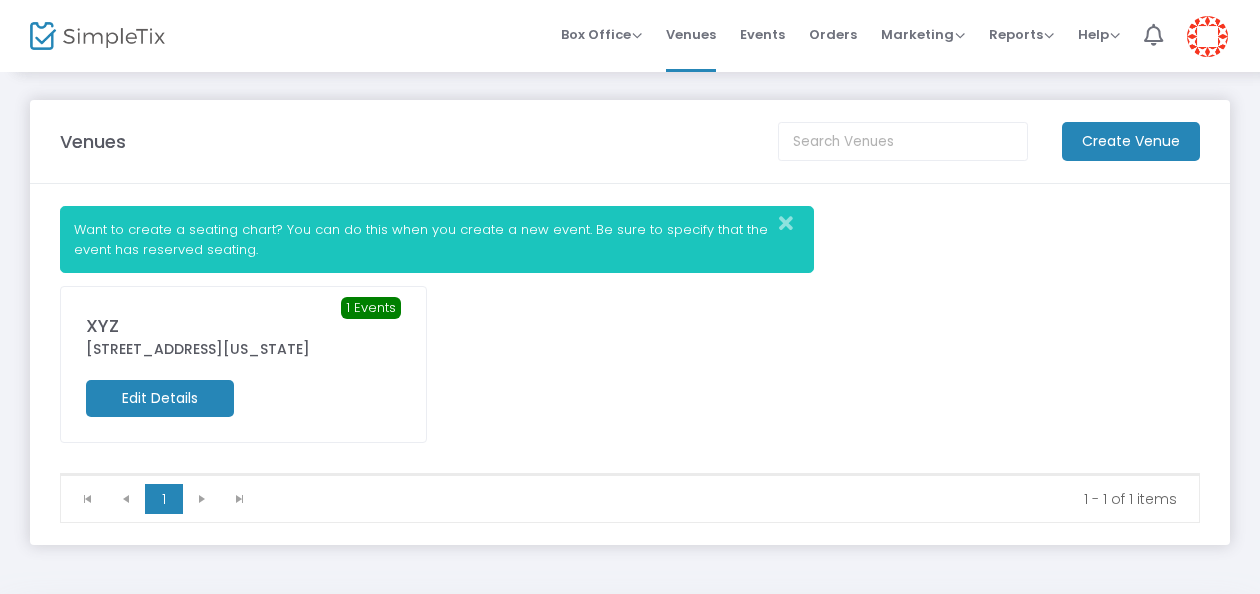 click 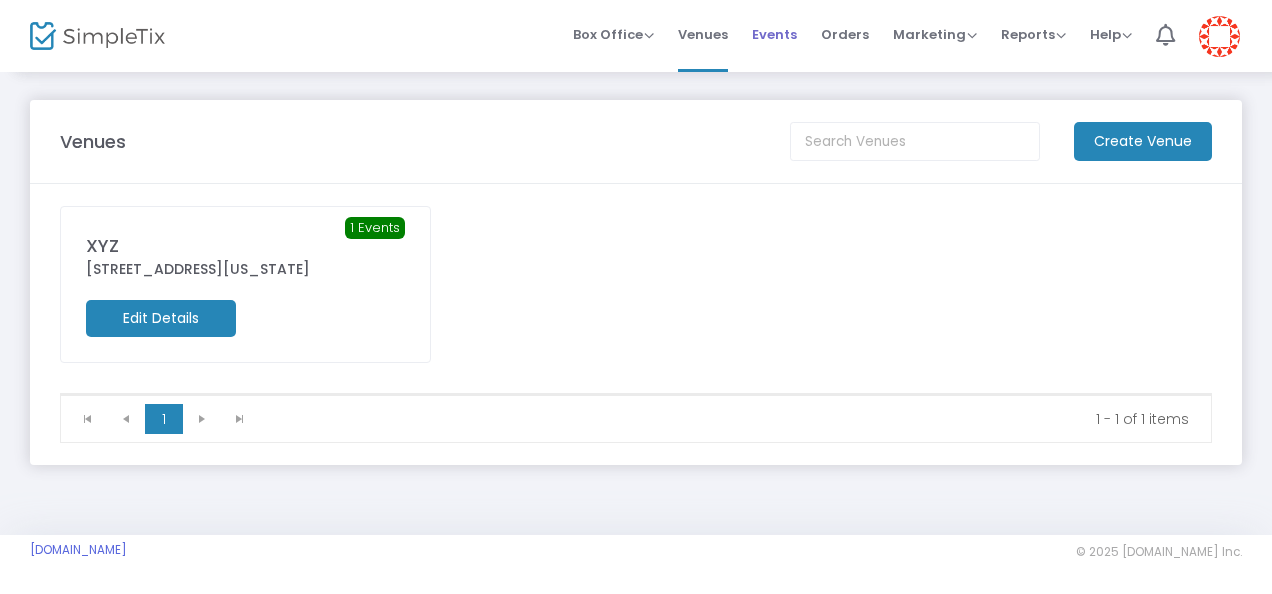 click on "Events" at bounding box center (774, 34) 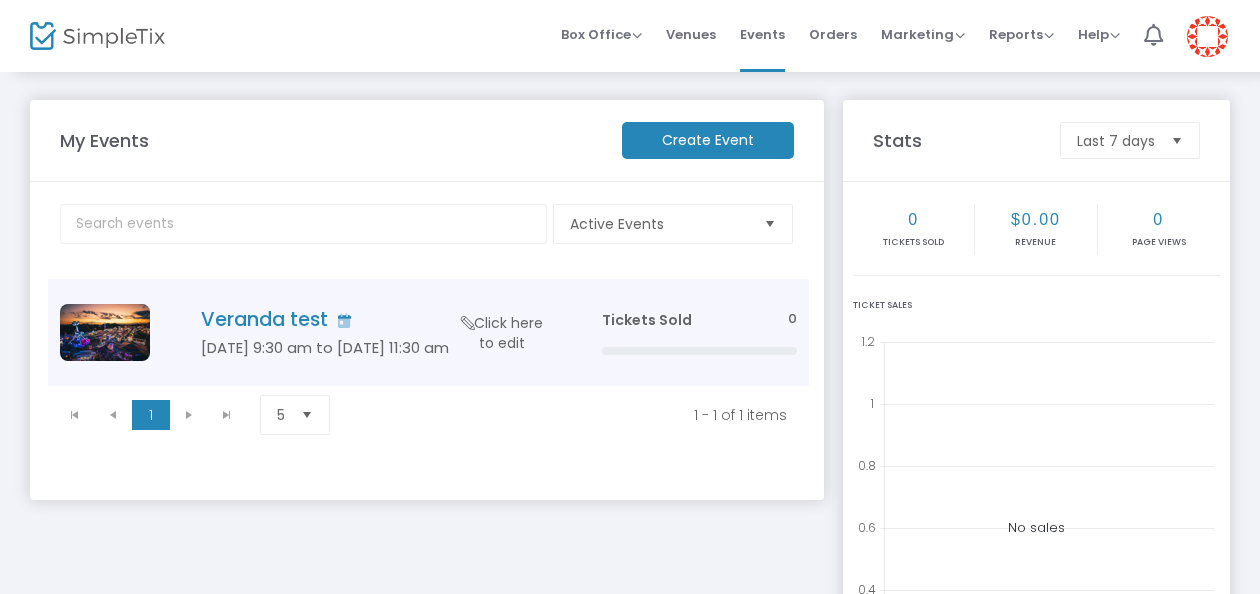 click 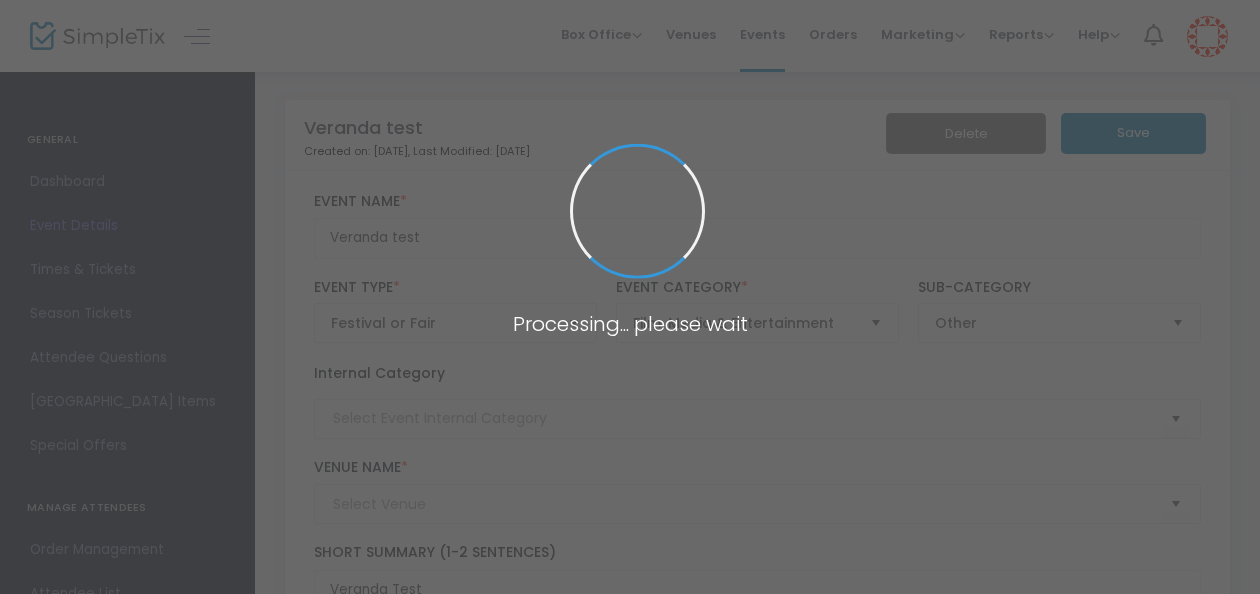 type on "XYZ" 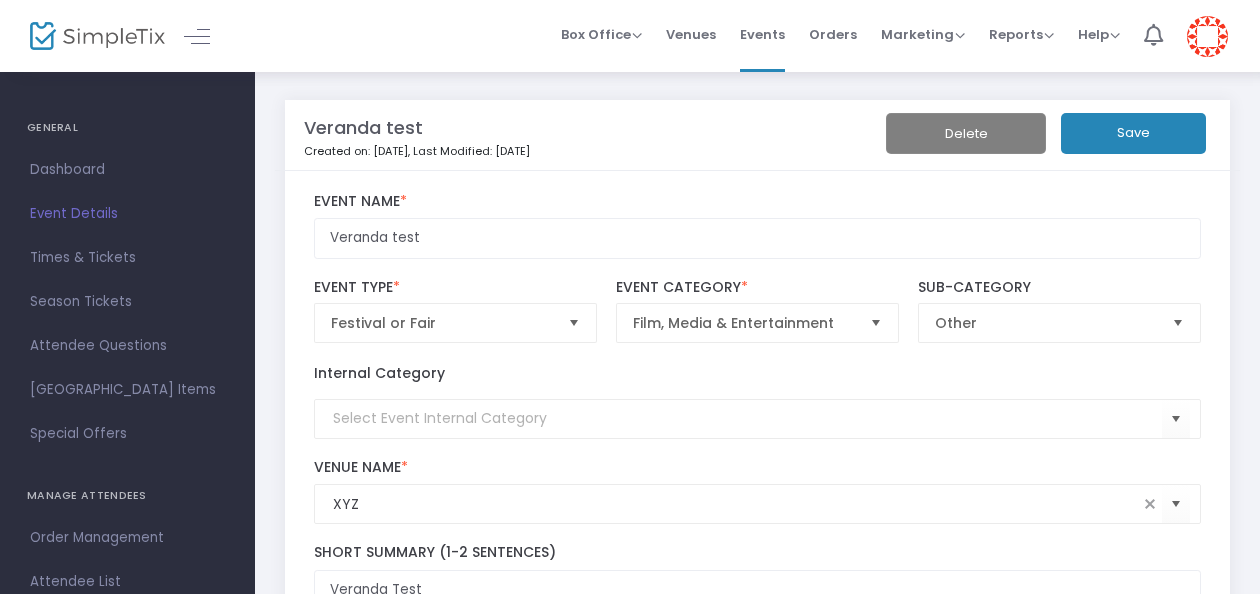 scroll, scrollTop: 11, scrollLeft: 0, axis: vertical 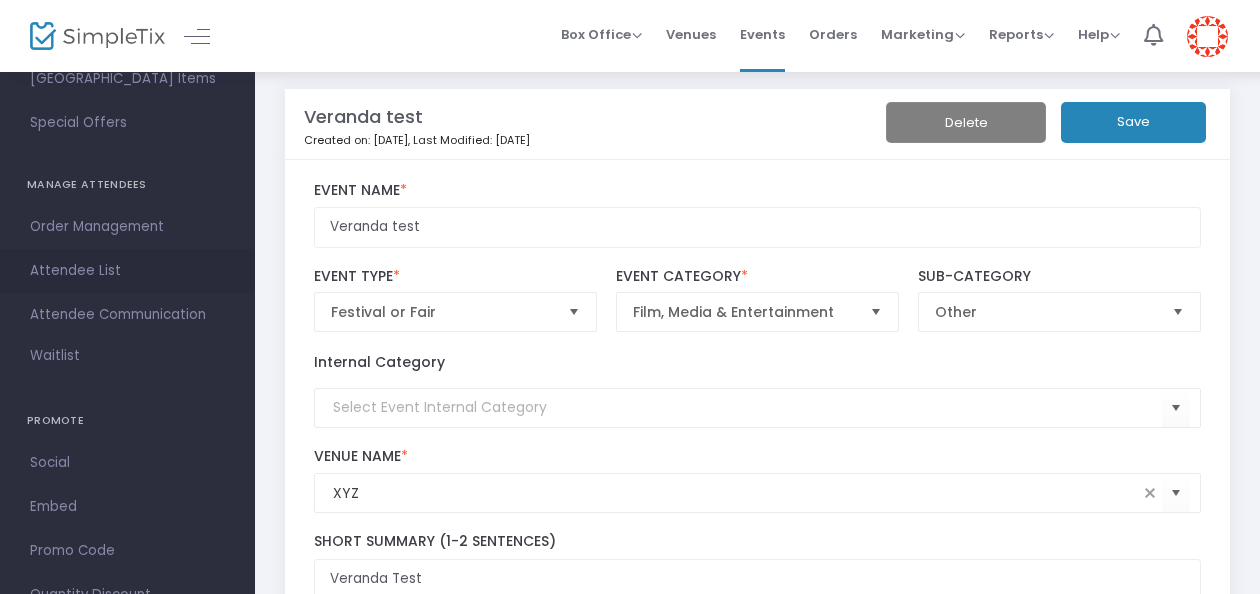 click on "Attendee List" at bounding box center [127, 271] 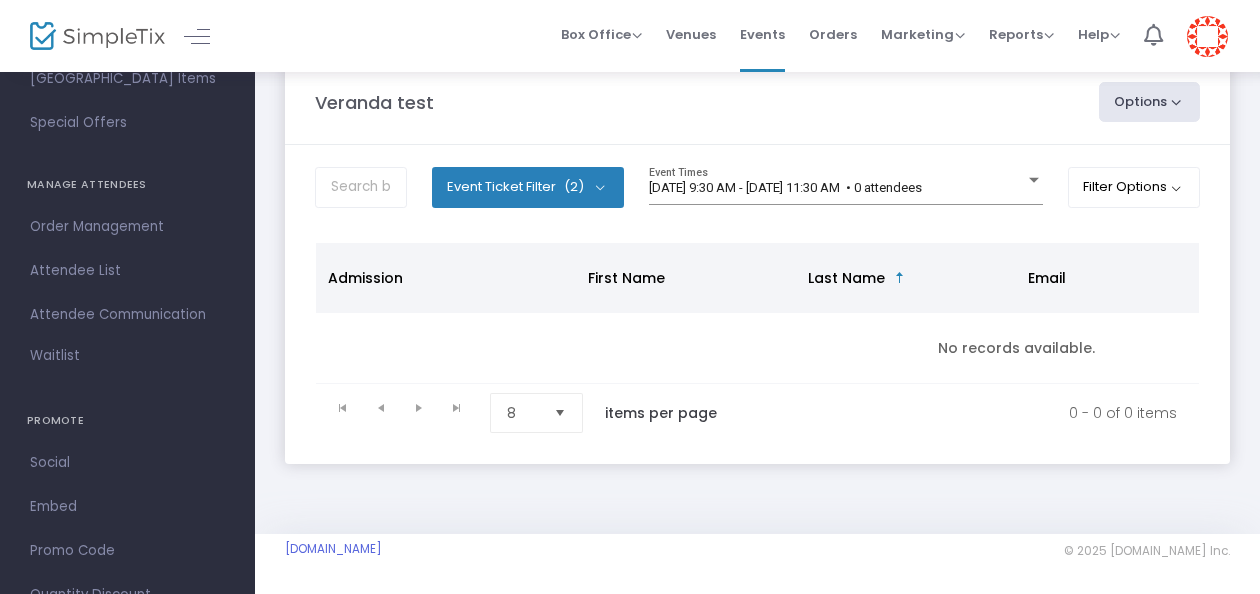scroll, scrollTop: 47, scrollLeft: 0, axis: vertical 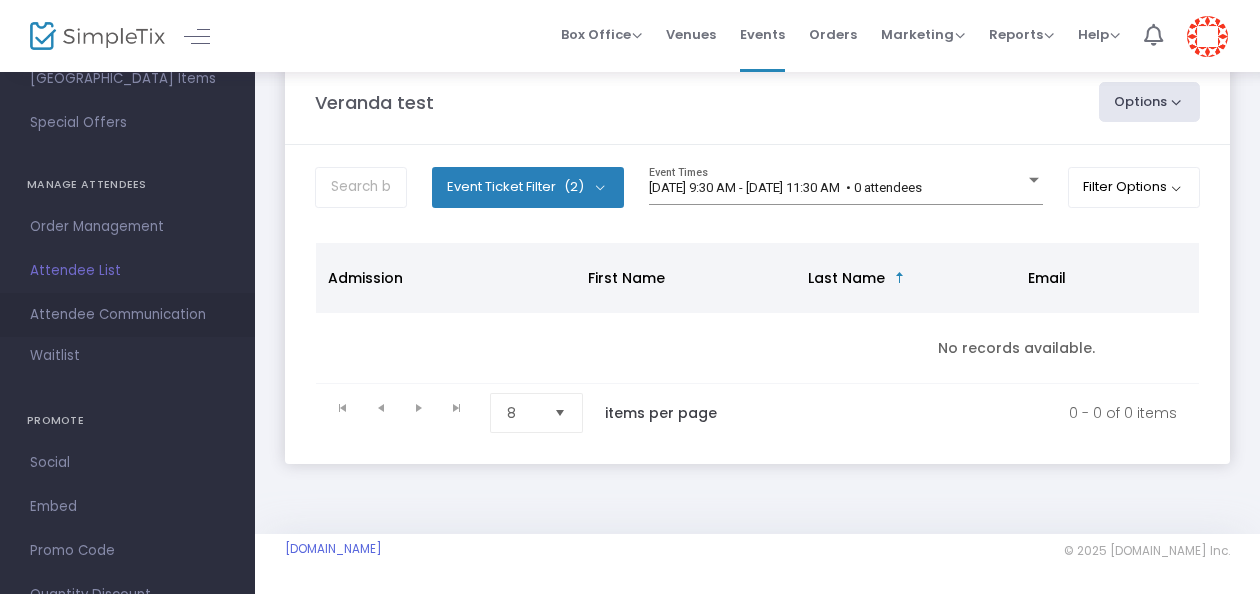 click on "Attendee Communication" at bounding box center (127, 315) 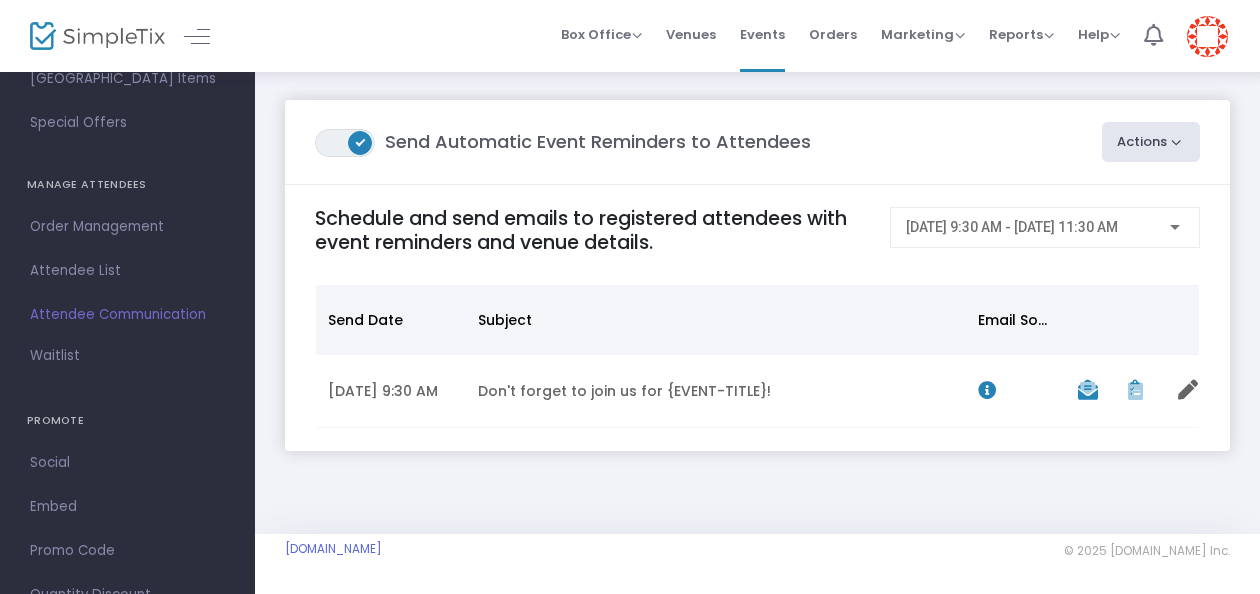 scroll, scrollTop: 10, scrollLeft: 0, axis: vertical 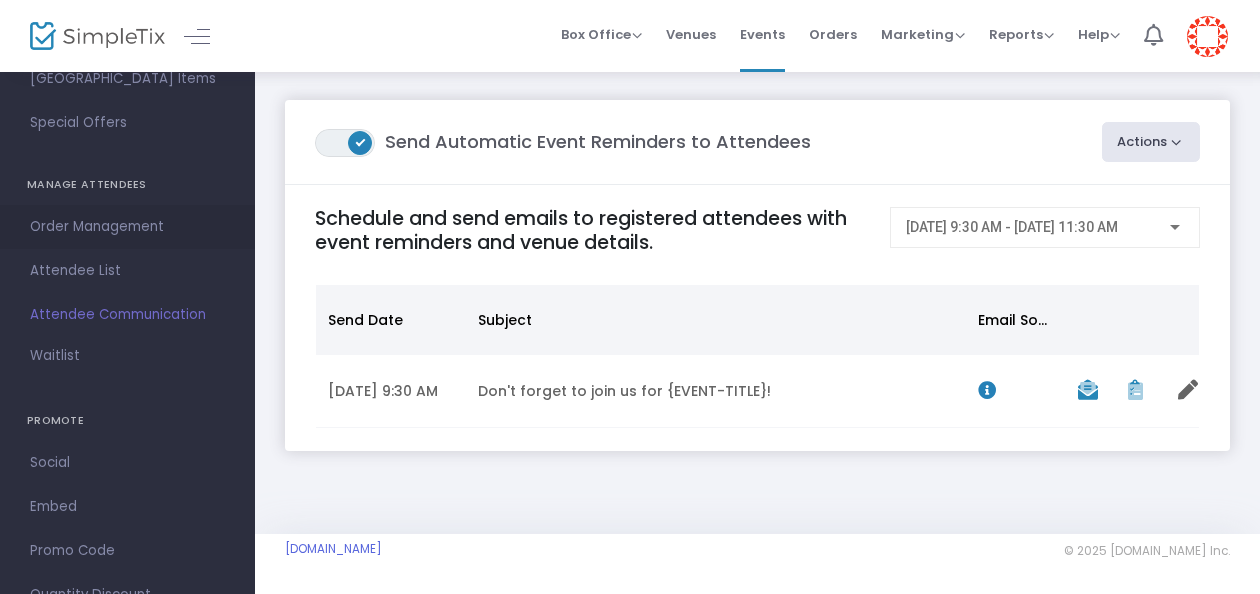 click on "Order Management" at bounding box center (127, 227) 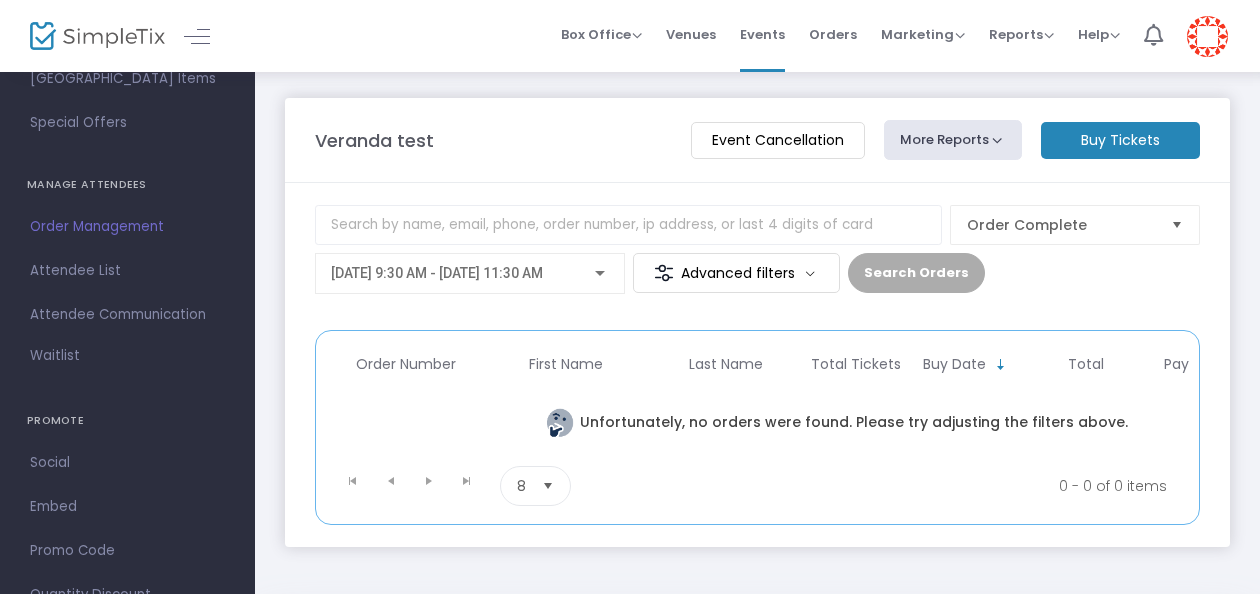 scroll, scrollTop: 0, scrollLeft: 0, axis: both 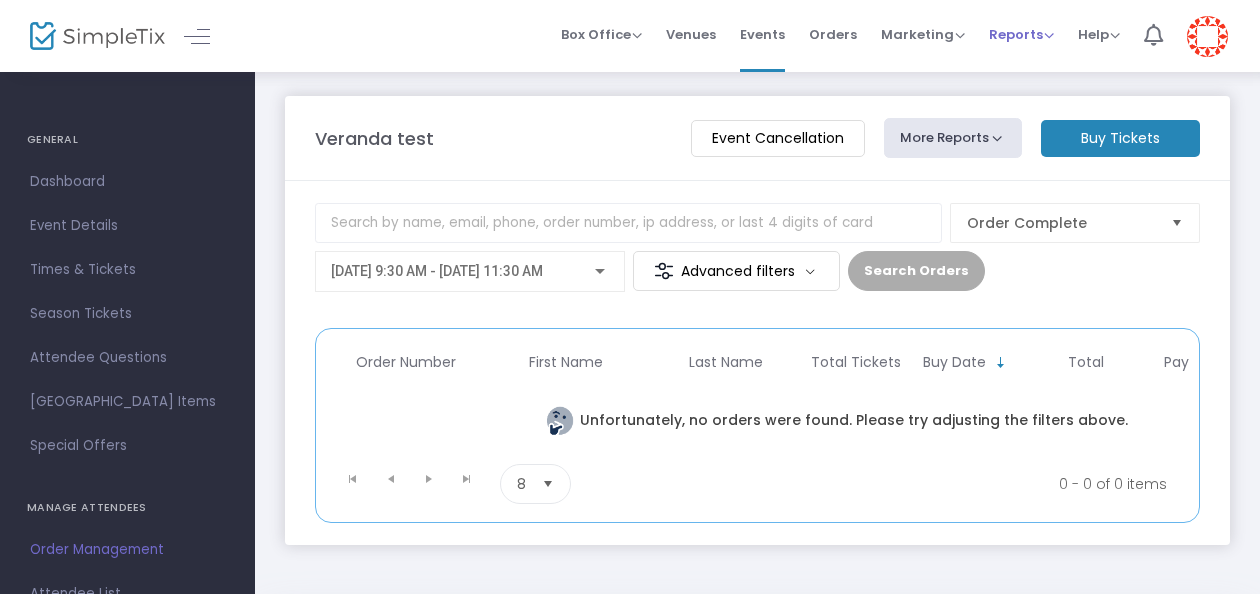 click on "Reports   Analytics   Sales Reports   Download" at bounding box center (1021, 36) 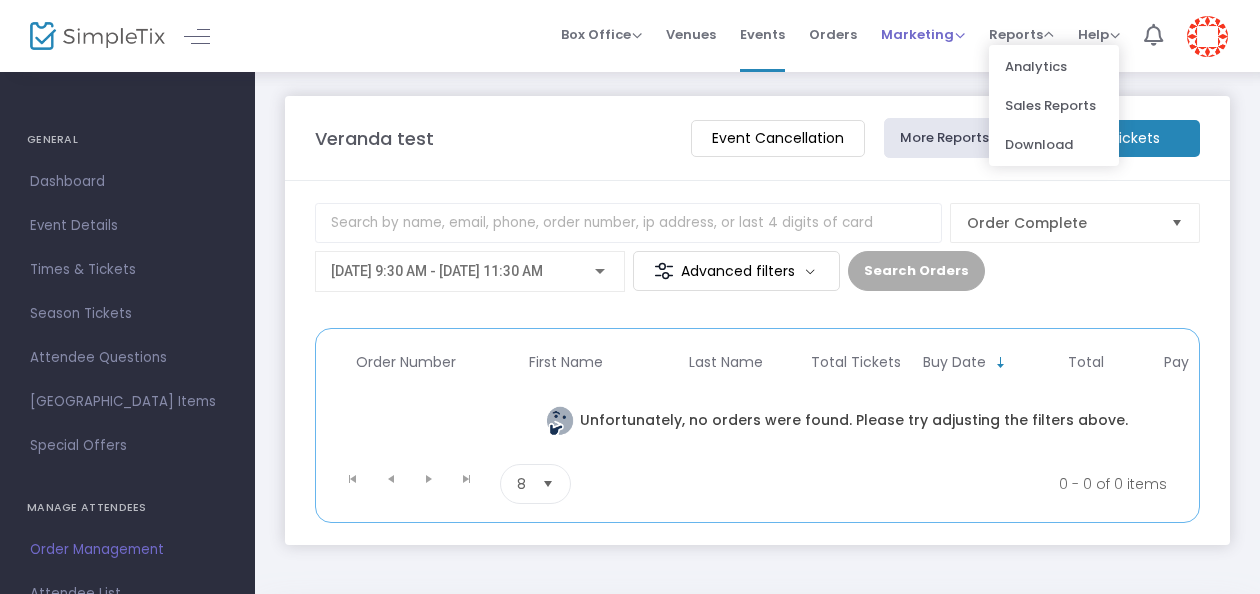 click on "Marketing" at bounding box center (923, 34) 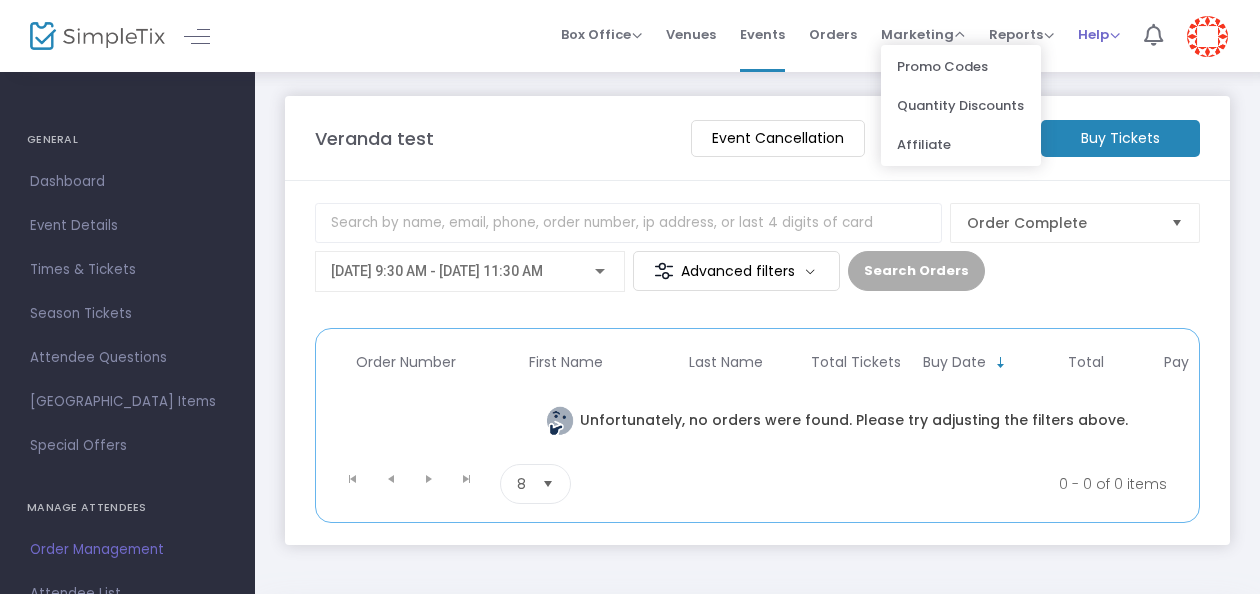 click on "Help" at bounding box center (1099, 34) 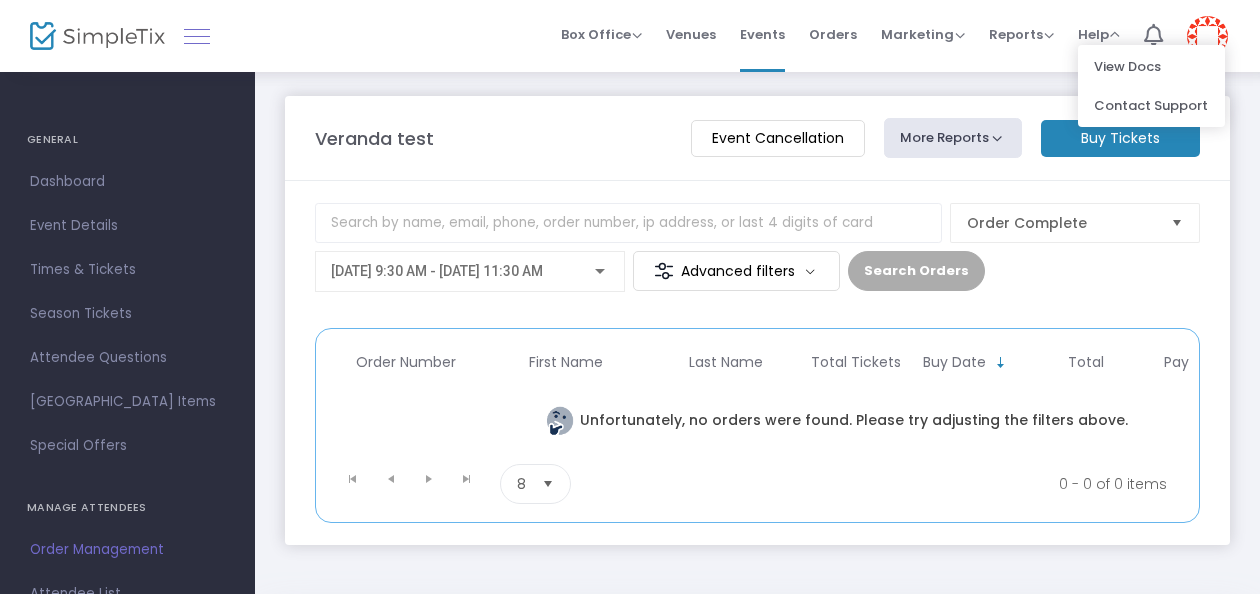 drag, startPoint x: 206, startPoint y: 21, endPoint x: 197, endPoint y: 31, distance: 13.453624 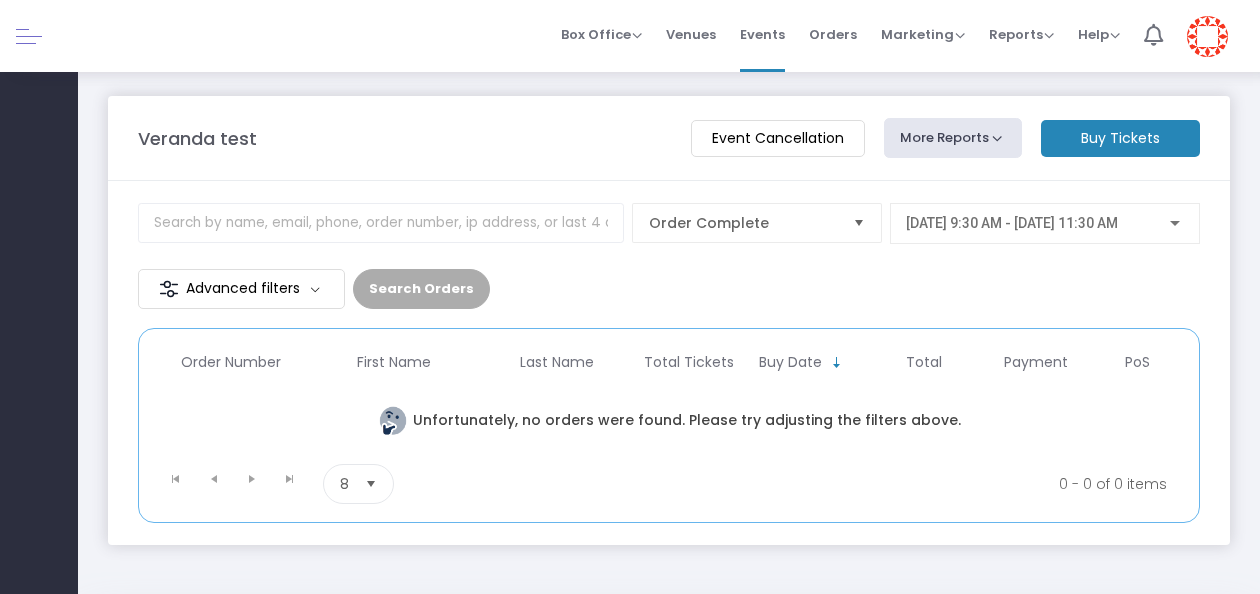 click at bounding box center [29, 36] 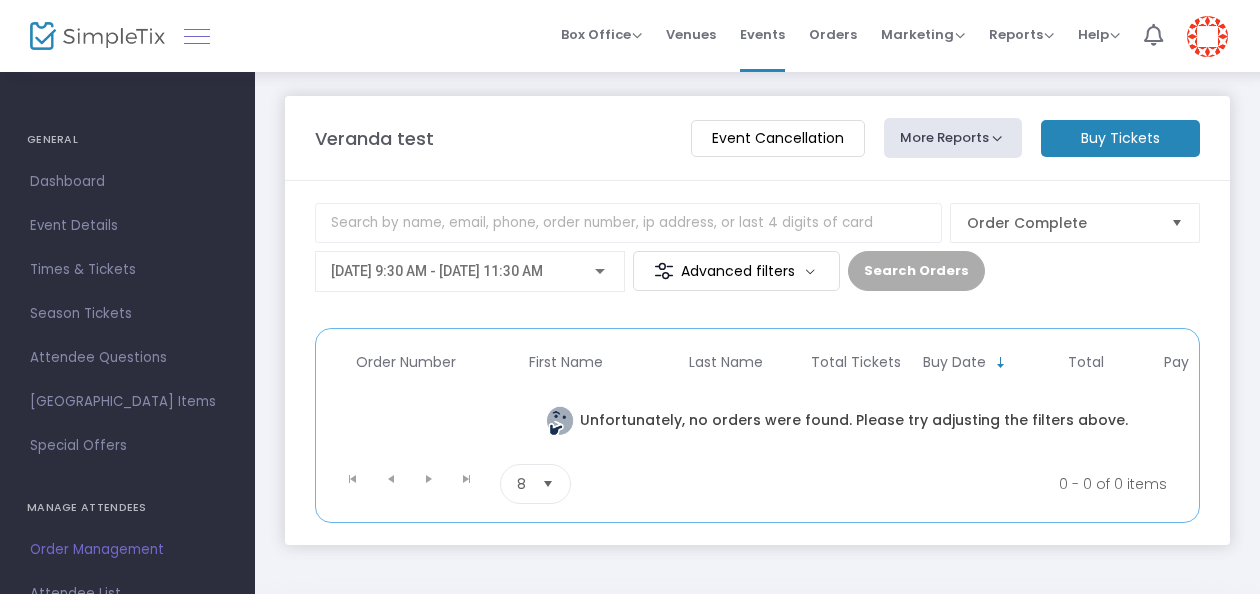 click 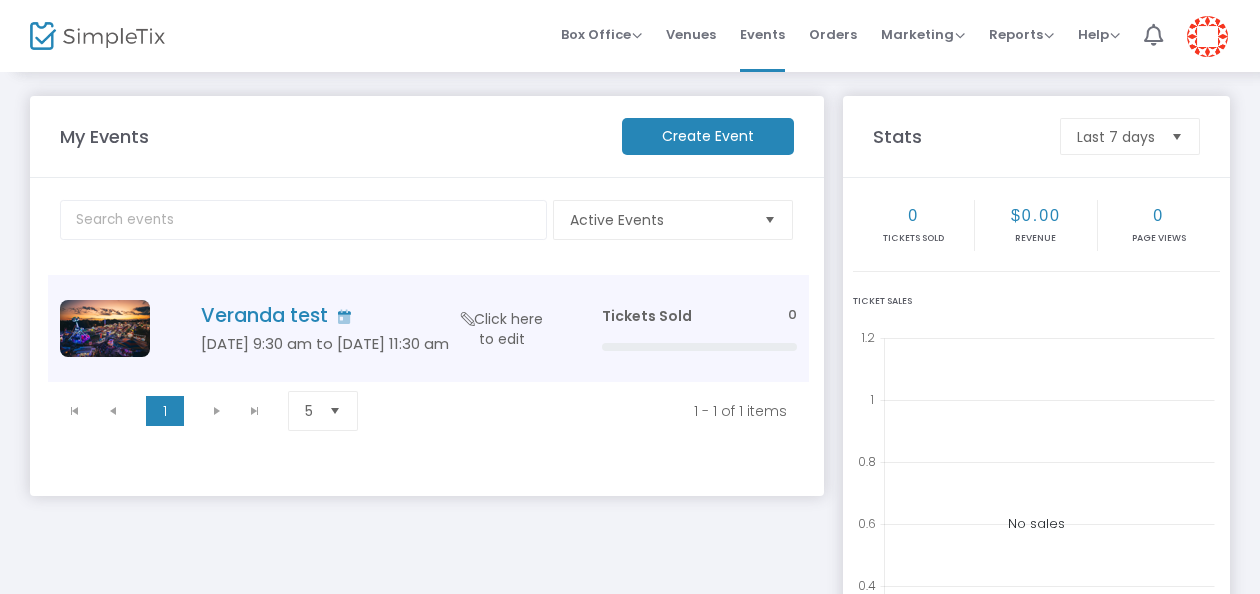 click on "Click here to edit" 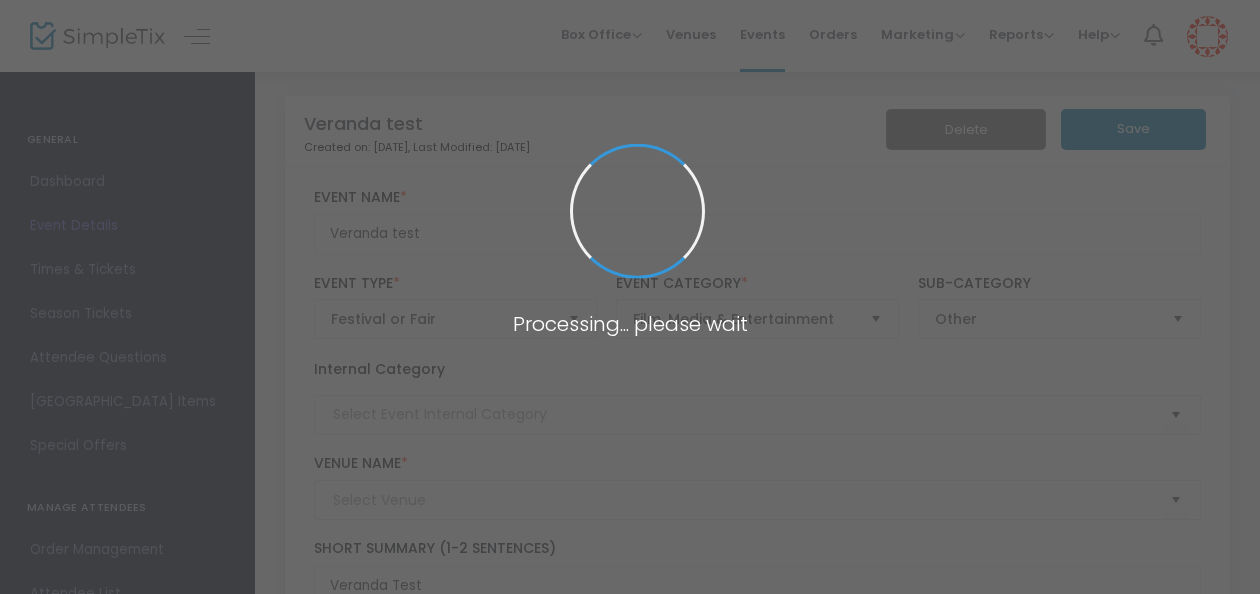 type on "XYZ" 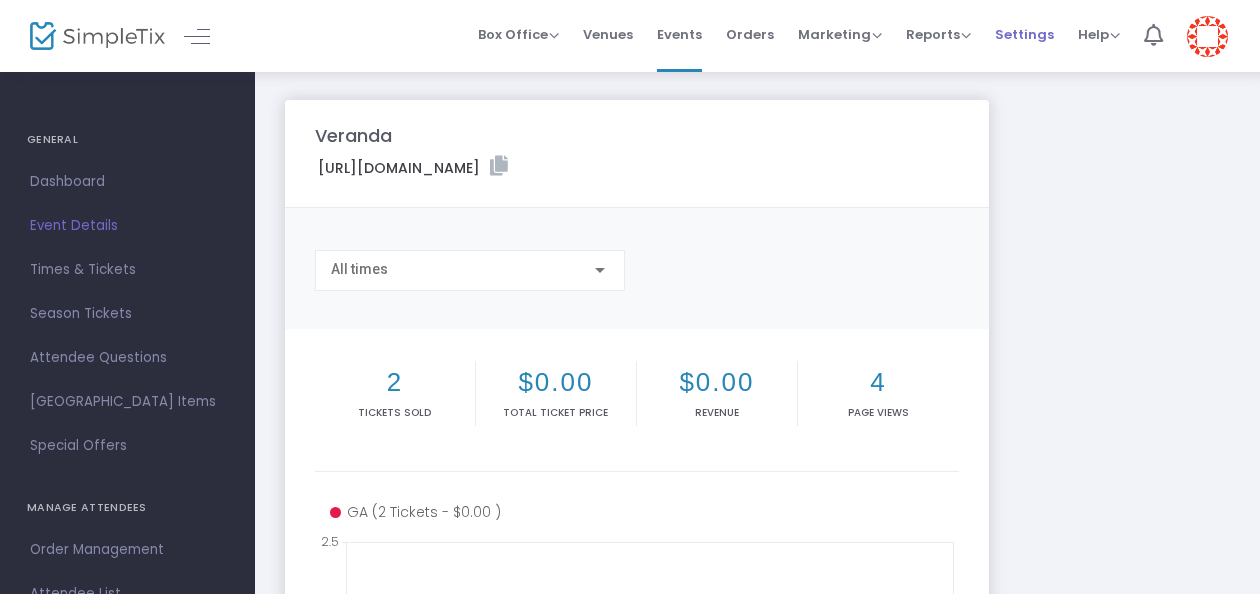 scroll, scrollTop: 618, scrollLeft: 0, axis: vertical 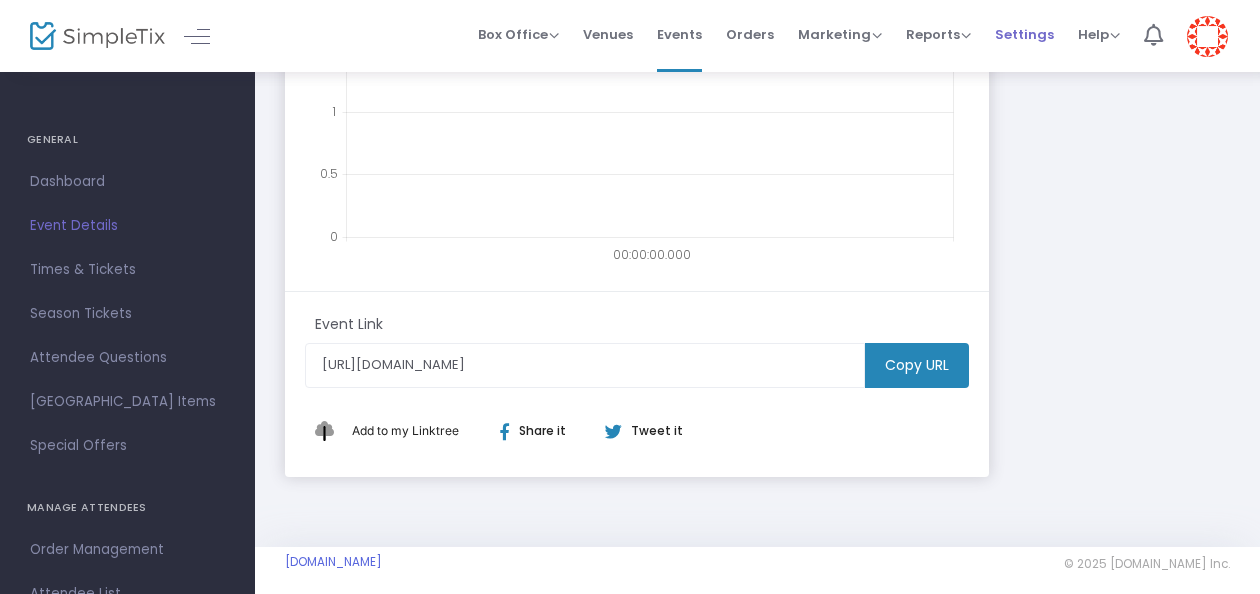 click on "Settings" at bounding box center [1024, 34] 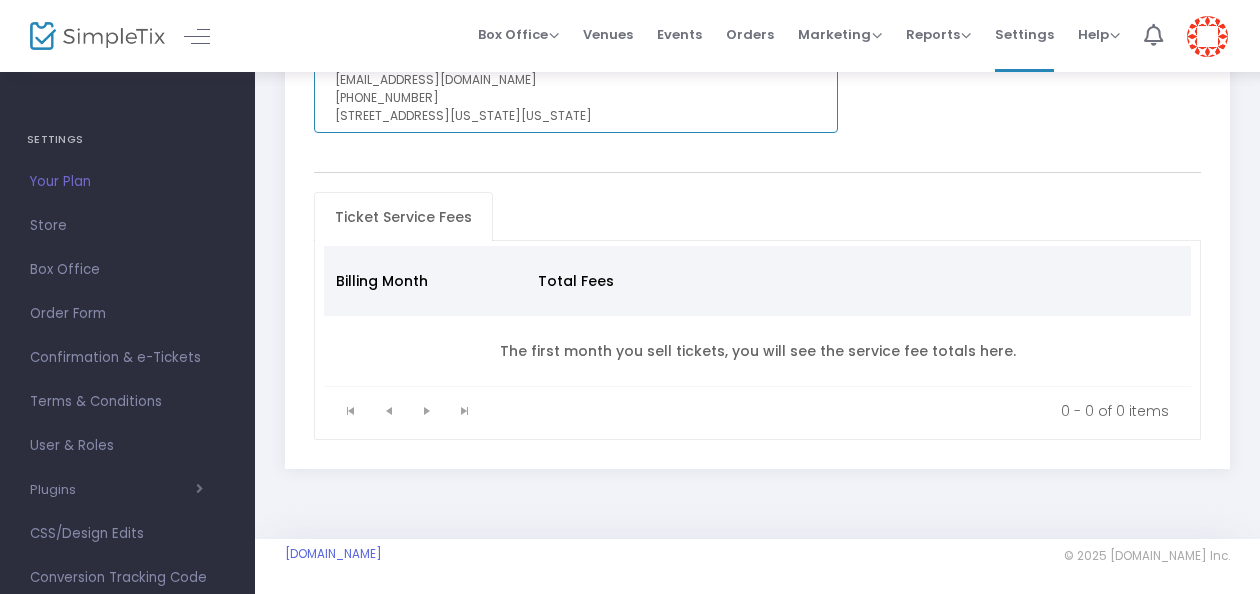 scroll, scrollTop: 0, scrollLeft: 0, axis: both 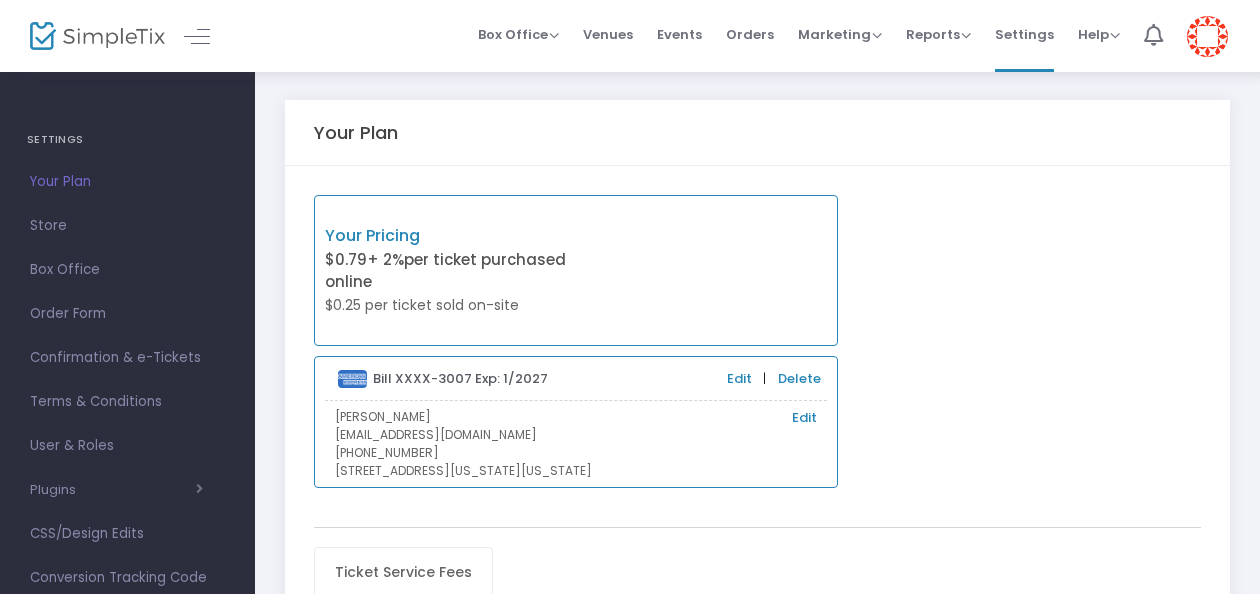 click at bounding box center (1207, 36) 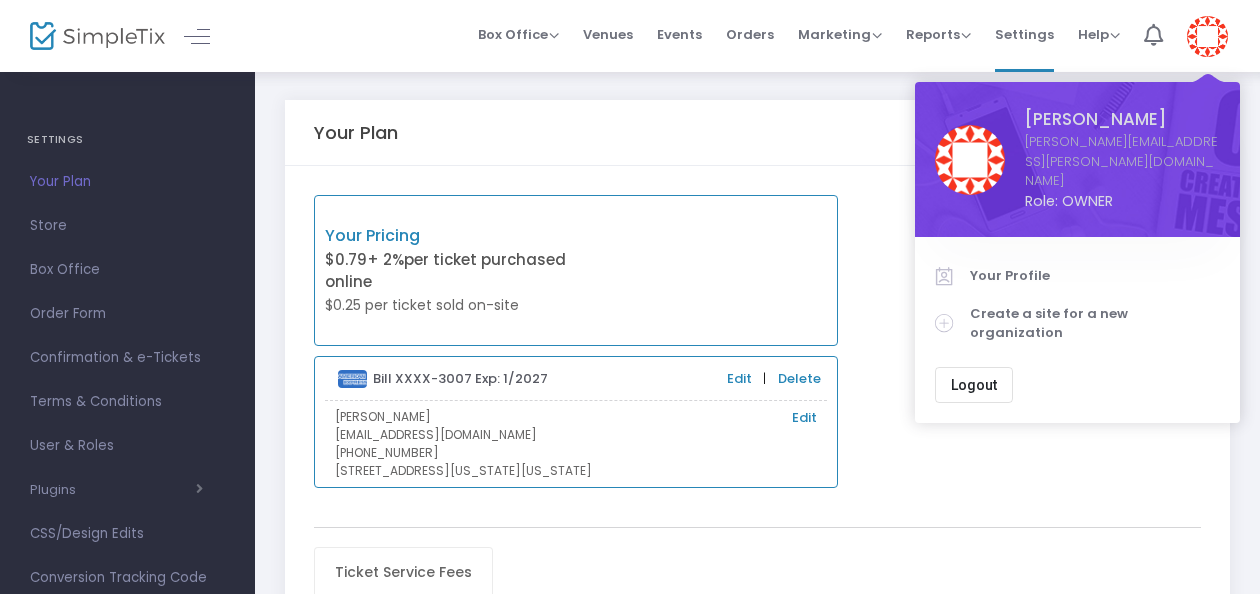 click at bounding box center [1207, 36] 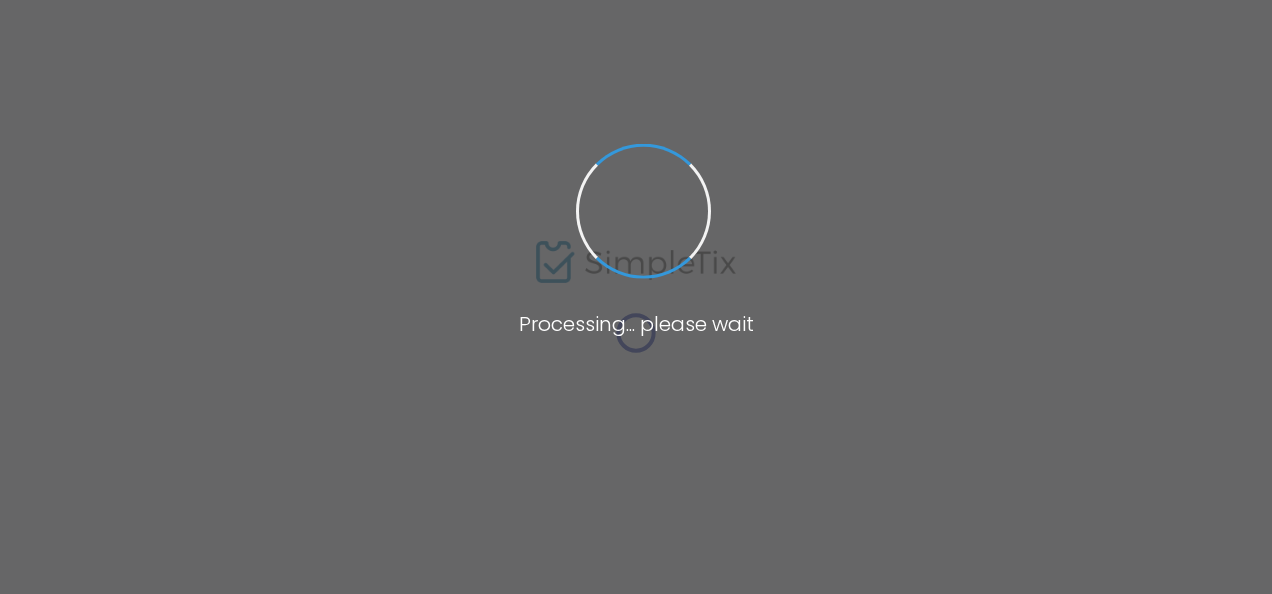 scroll, scrollTop: 0, scrollLeft: 0, axis: both 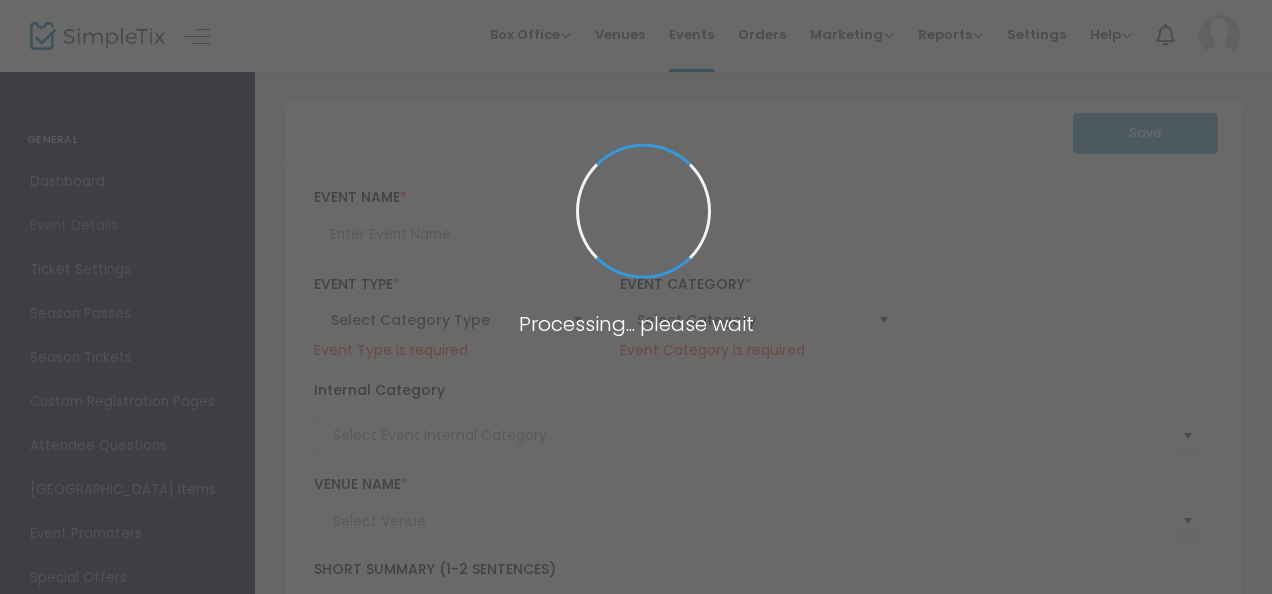 type on "Veranda test" 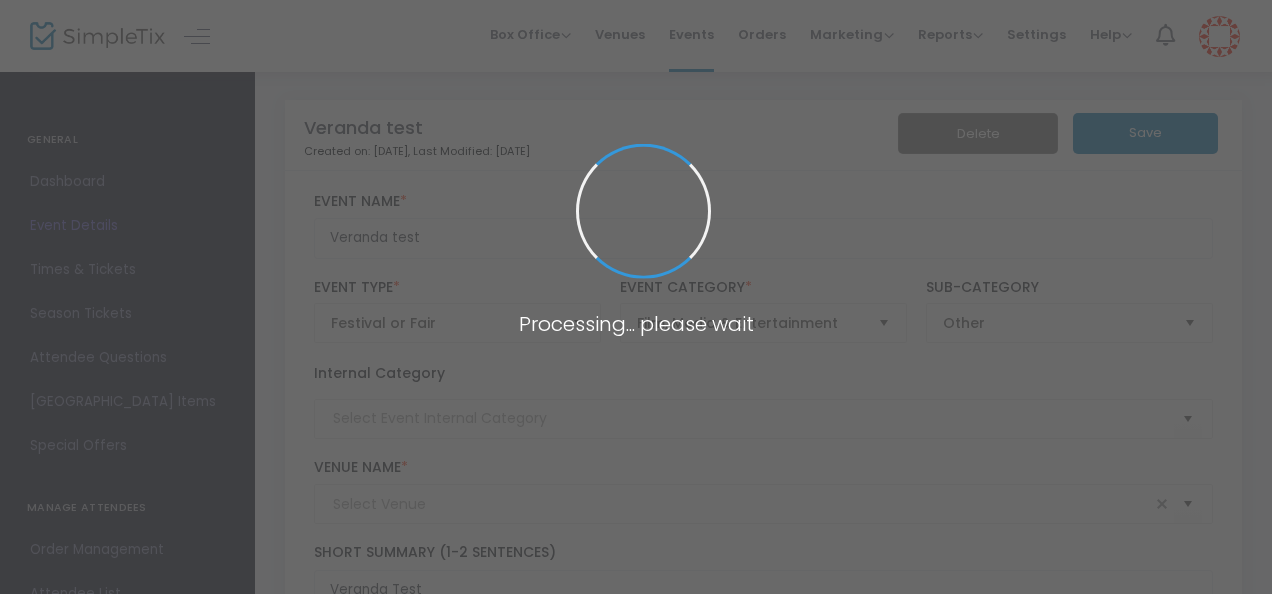 type on "XYZ" 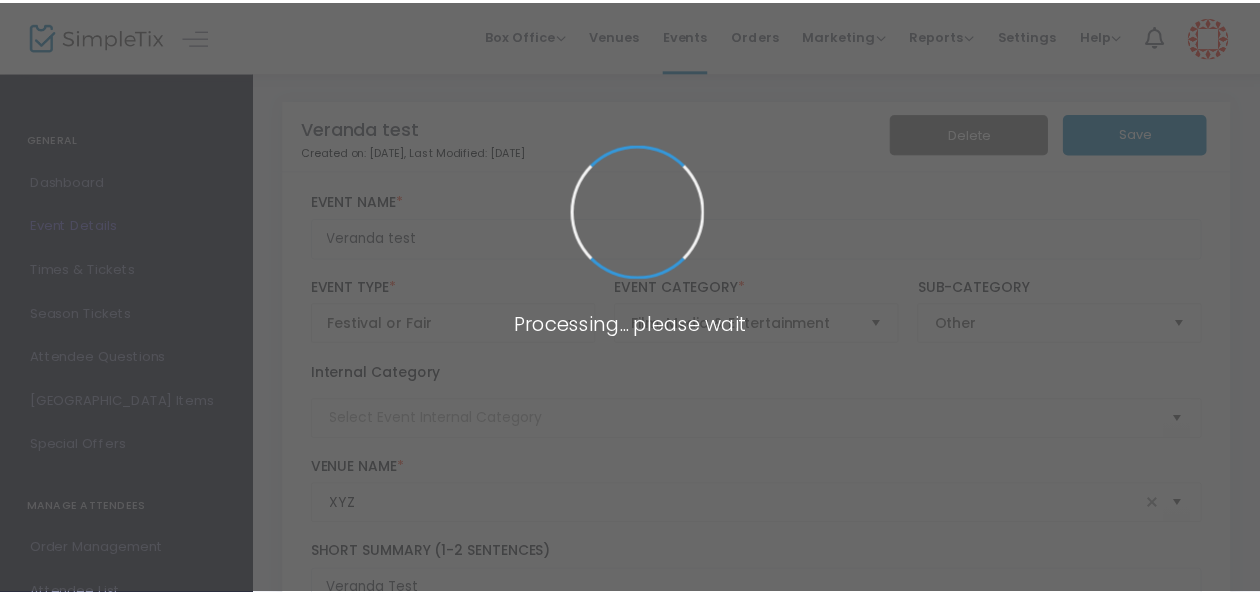 scroll, scrollTop: 4, scrollLeft: 0, axis: vertical 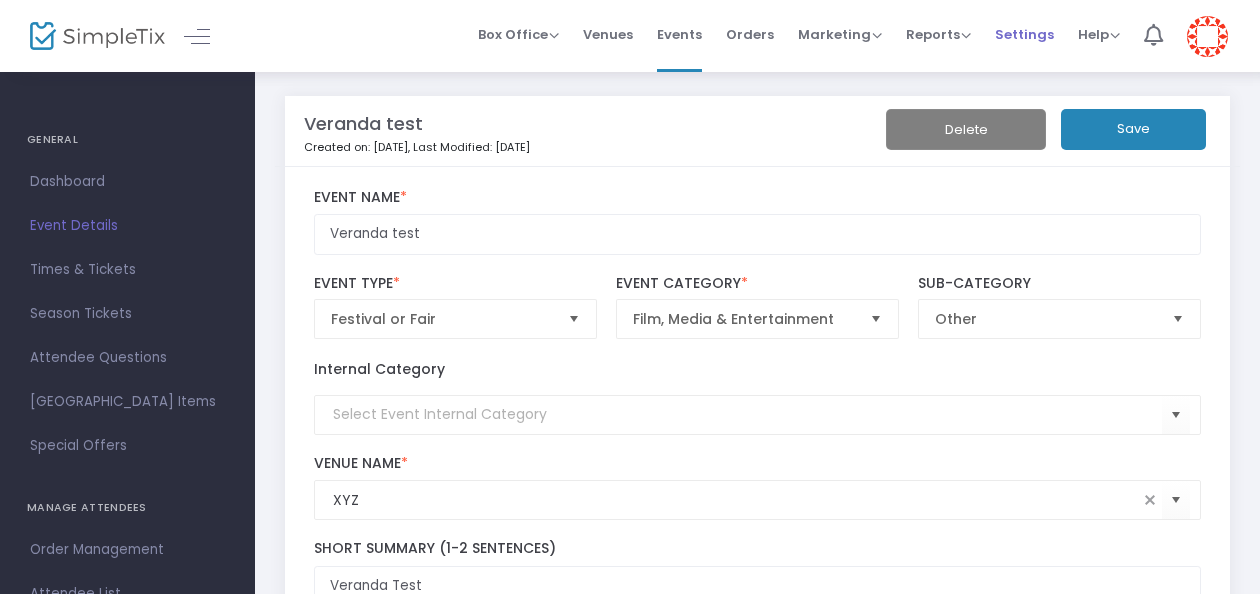 click on "Settings" at bounding box center (1024, 34) 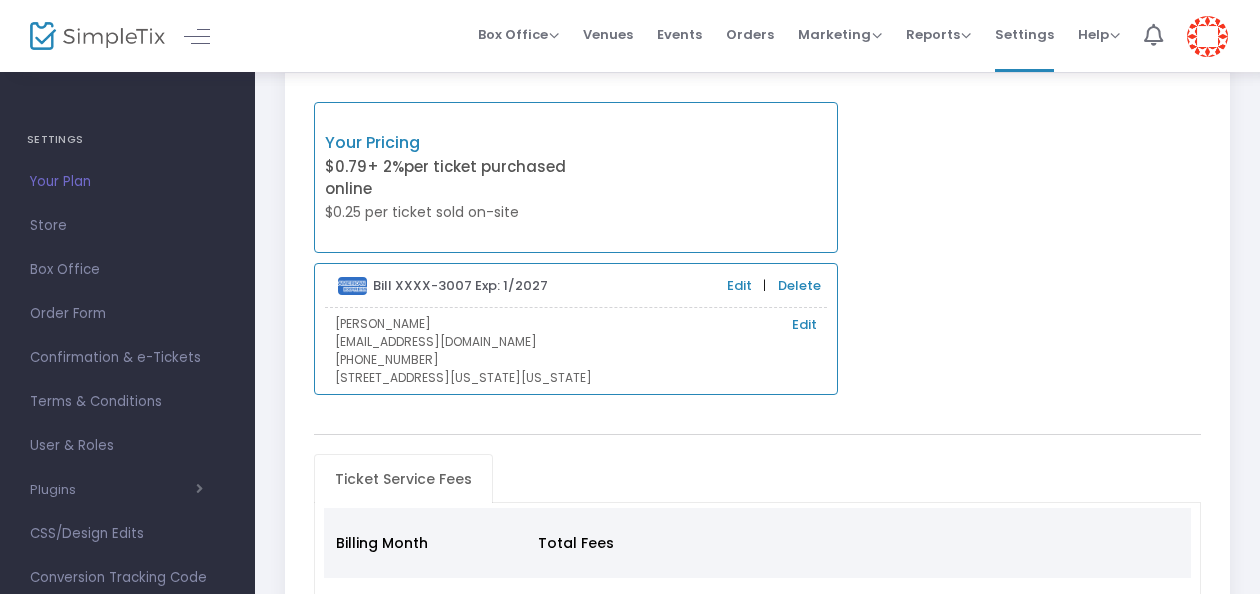 scroll, scrollTop: 0, scrollLeft: 0, axis: both 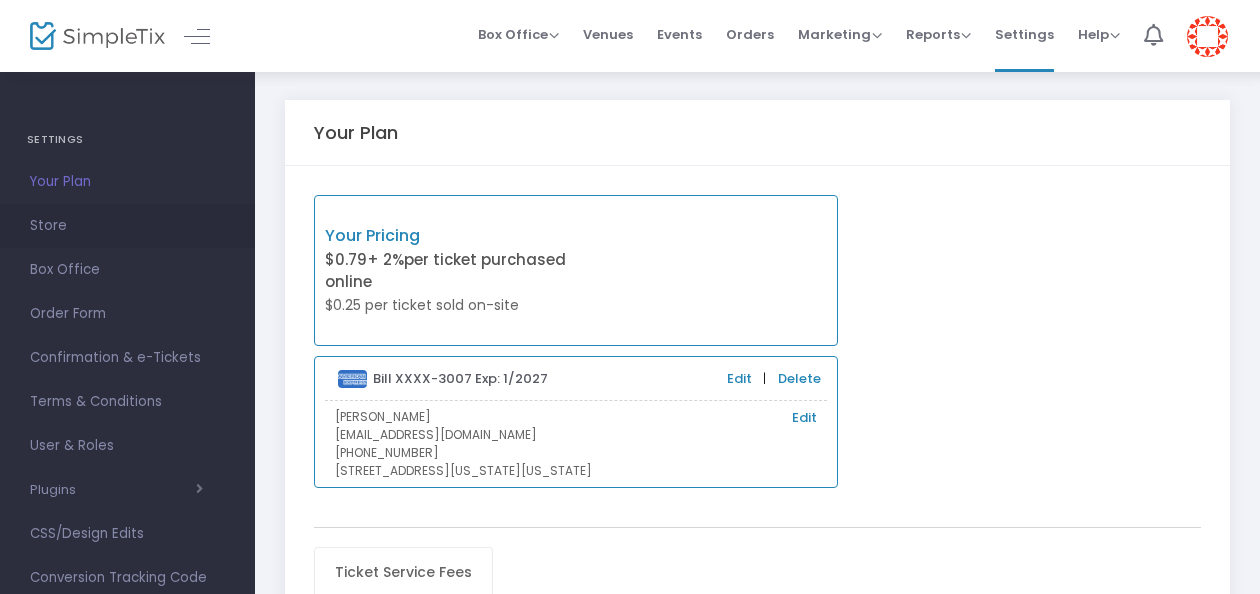 click on "Store" at bounding box center [127, 226] 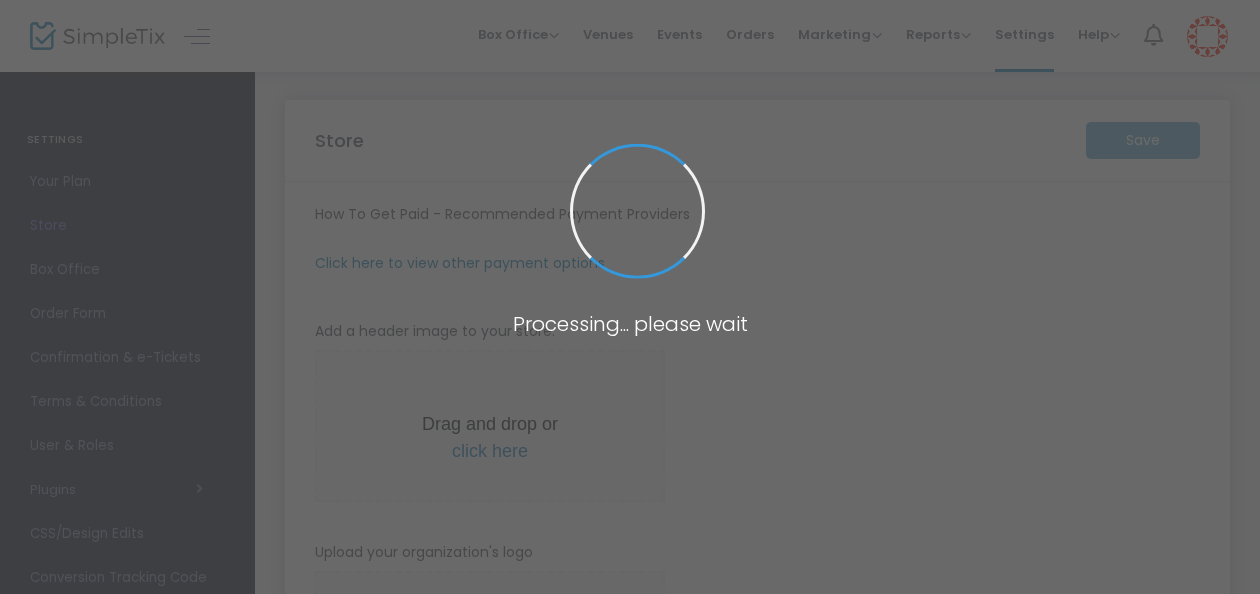 type on "https://HearstMagazineMediaInc49" 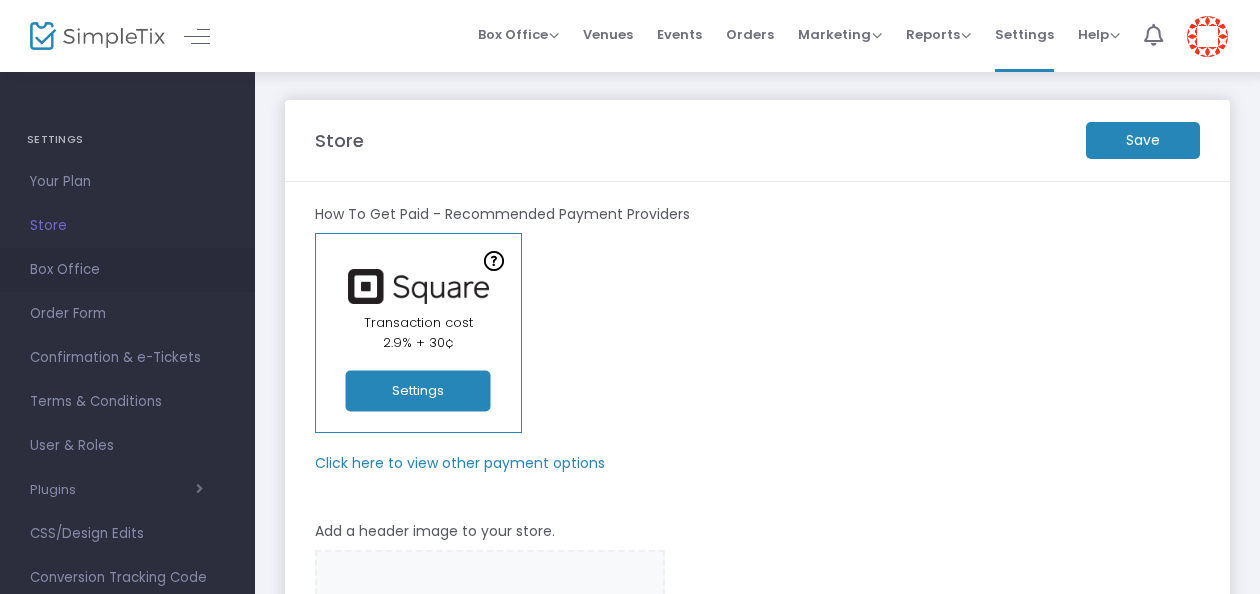 click on "Box Office" at bounding box center [127, 270] 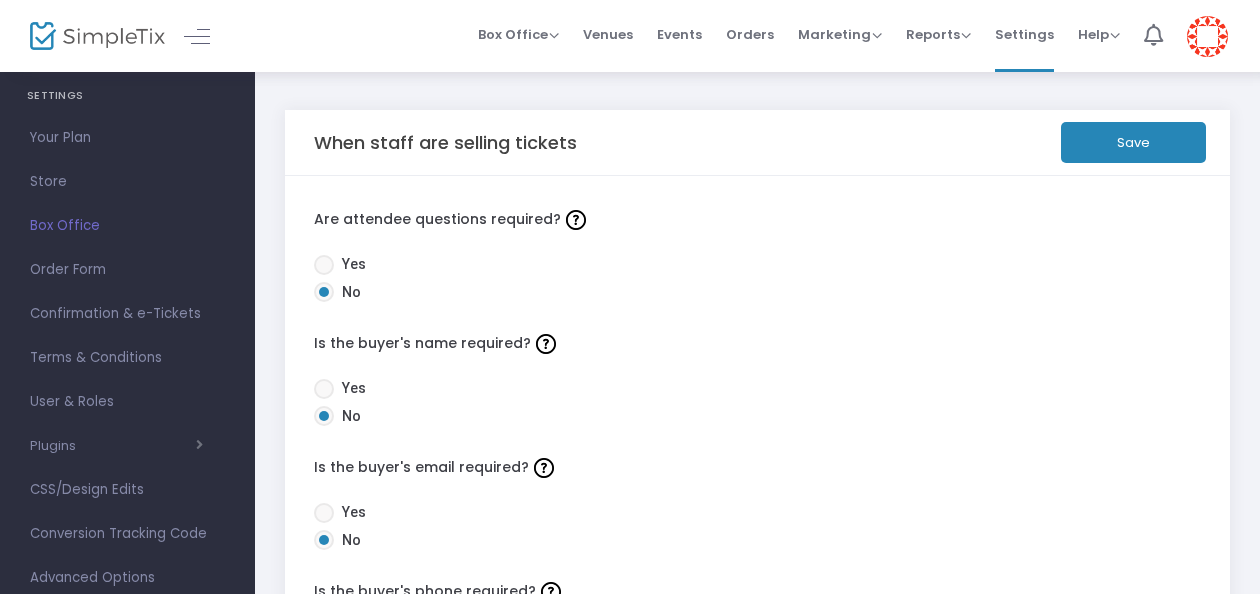 scroll, scrollTop: 45, scrollLeft: 0, axis: vertical 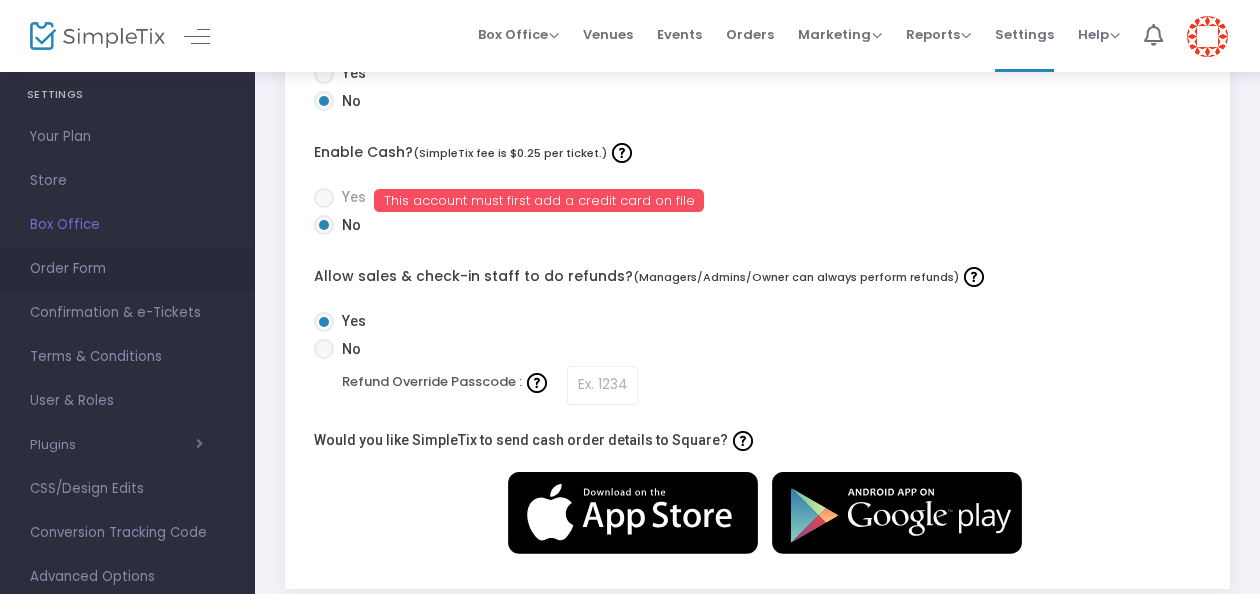 click on "Order Form" at bounding box center [127, 269] 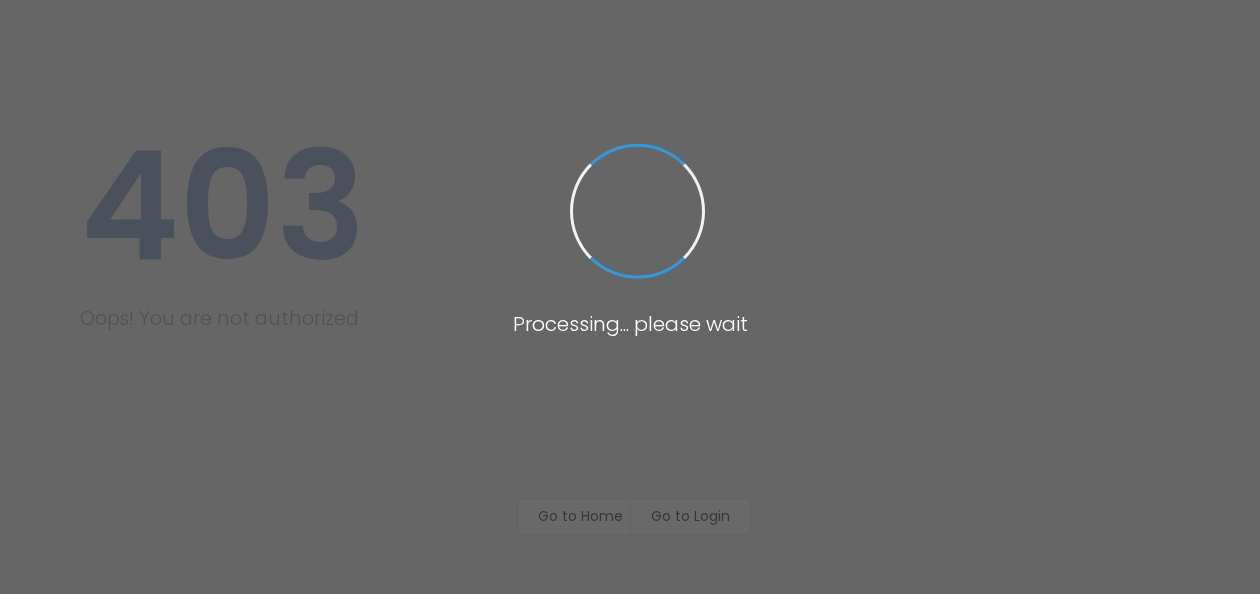 scroll, scrollTop: 0, scrollLeft: 0, axis: both 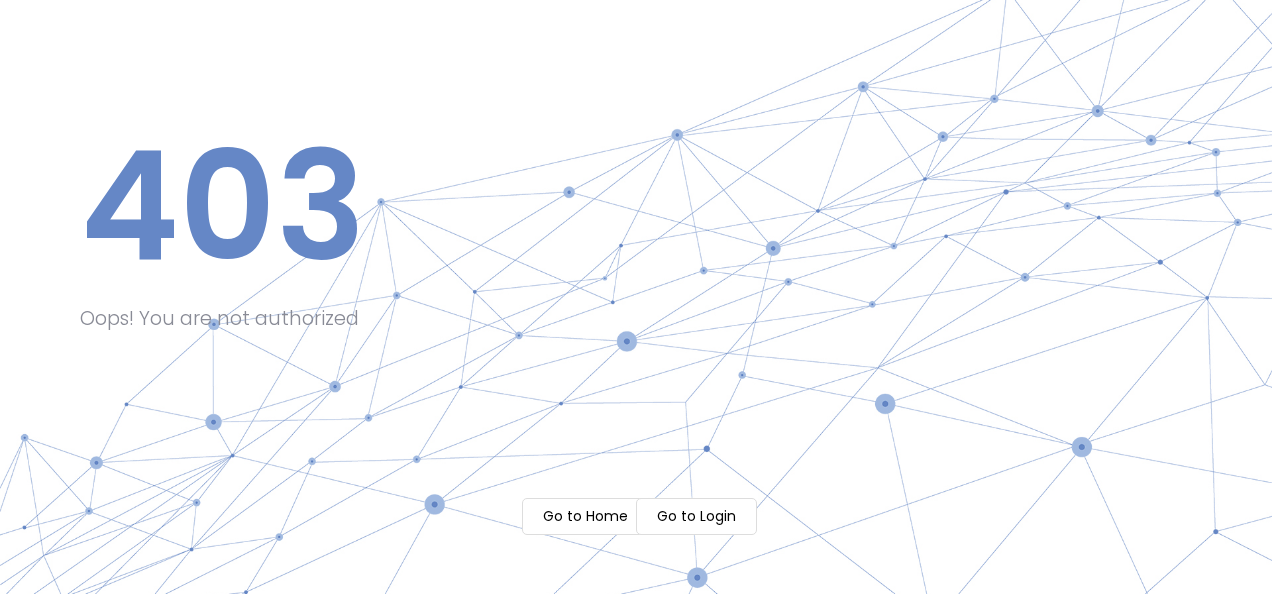 click on "Go to Home" 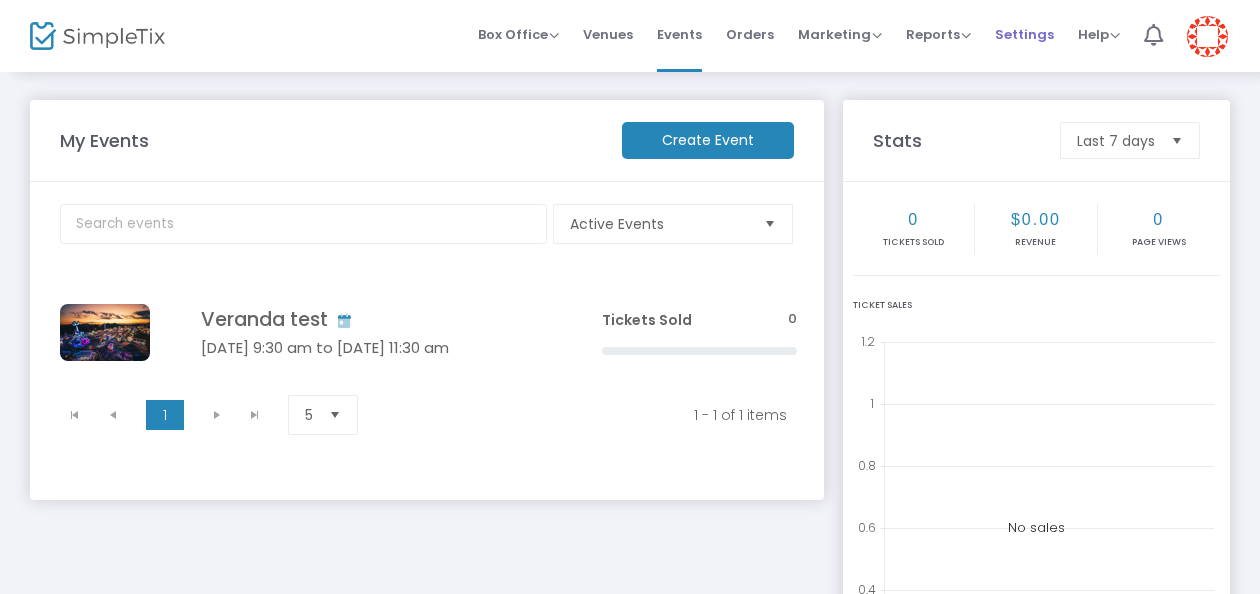 click on "Settings" at bounding box center (1024, 34) 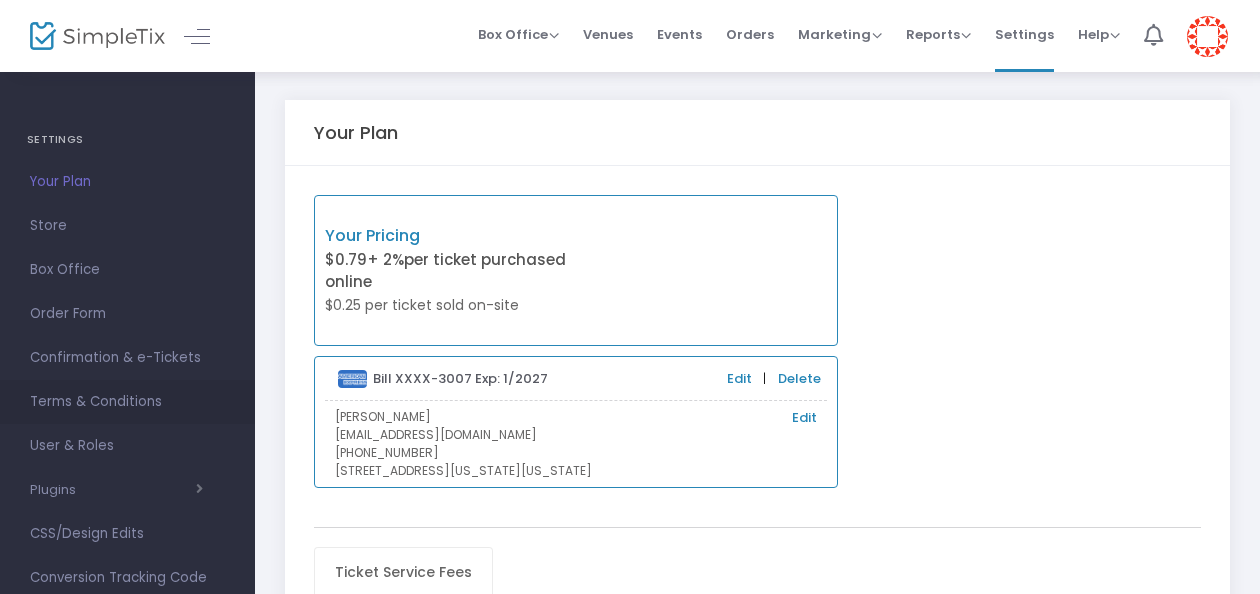 click on "Terms & Conditions" at bounding box center (127, 402) 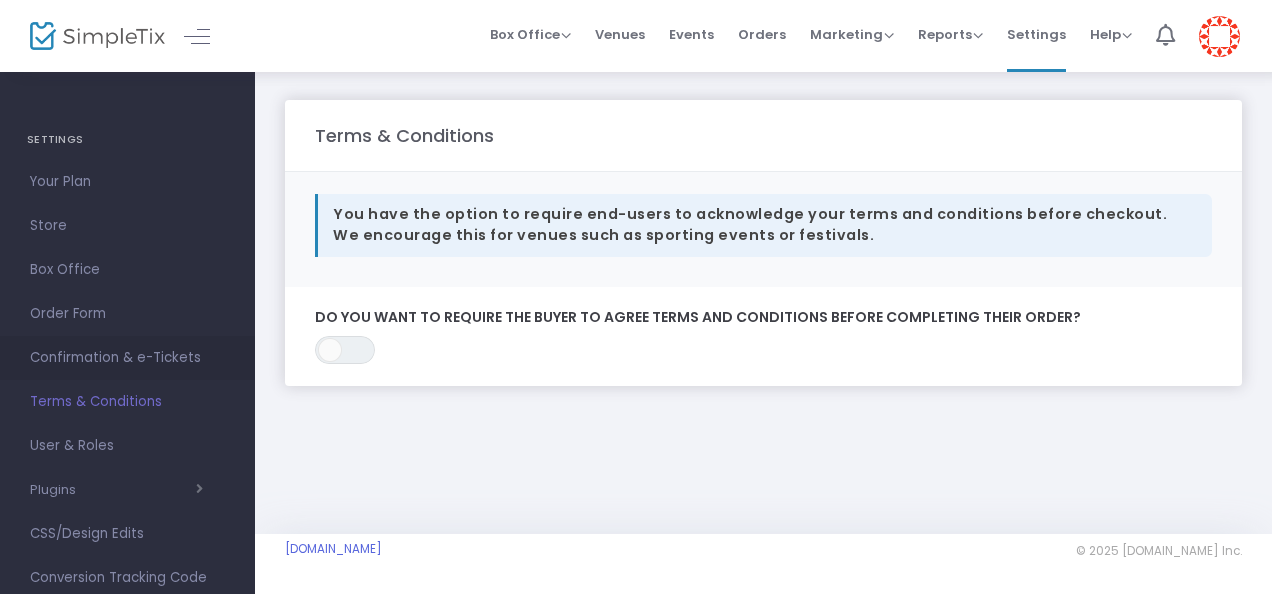 click on "Confirmation & e-Tickets" at bounding box center [127, 358] 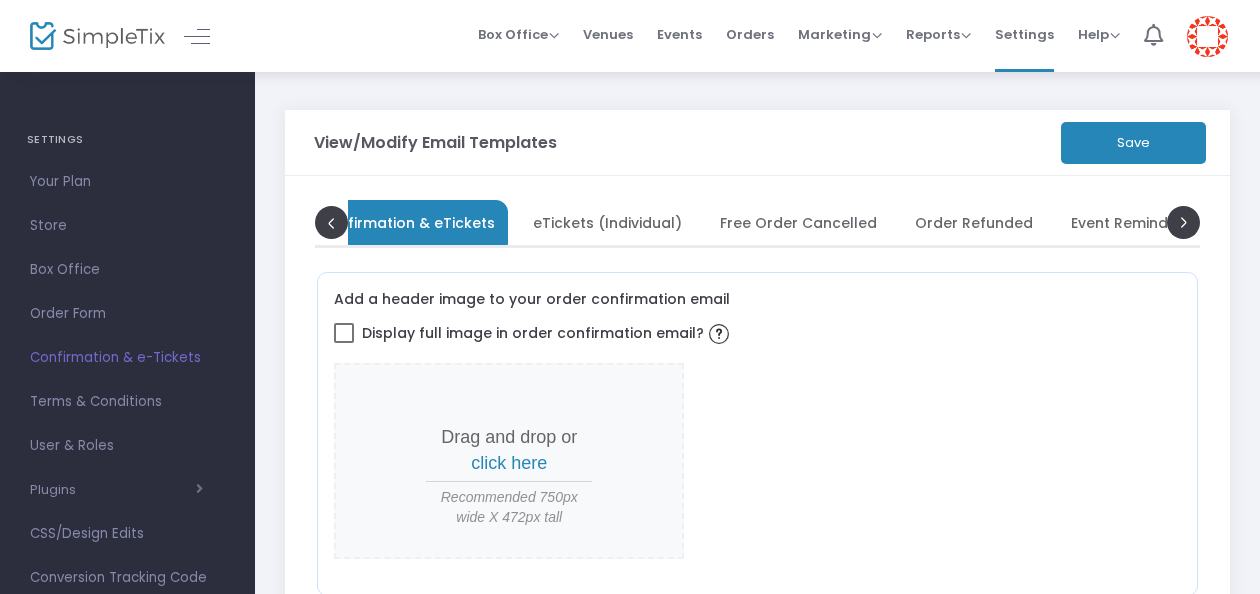 scroll, scrollTop: 0, scrollLeft: 100, axis: horizontal 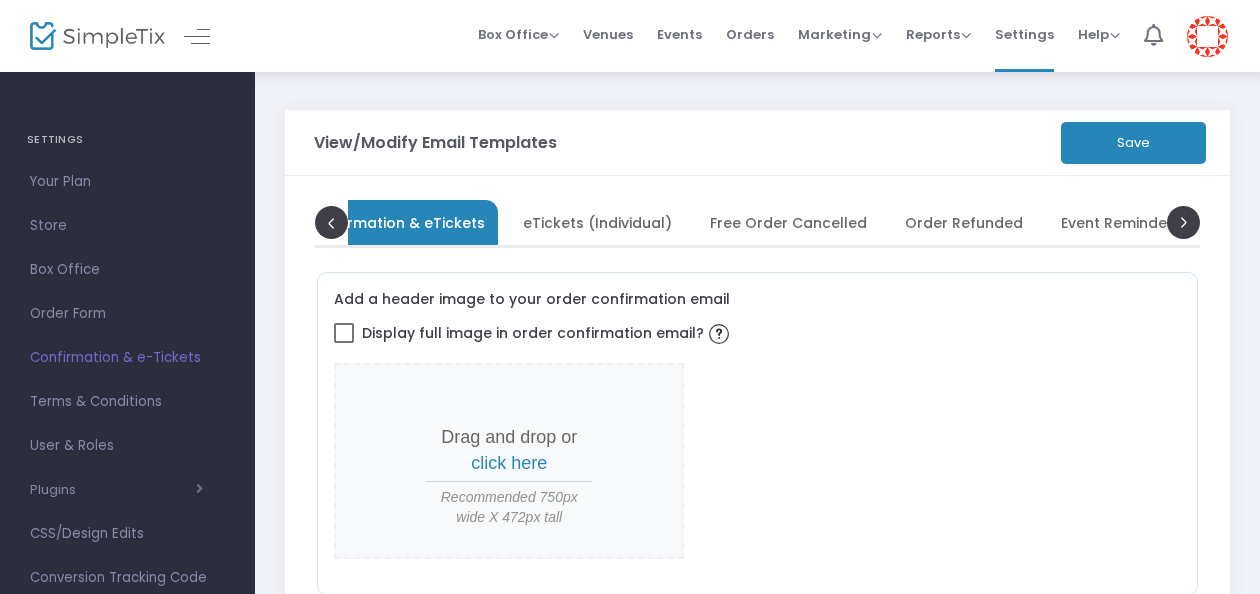 click on "Order Refunded" at bounding box center (964, 222) 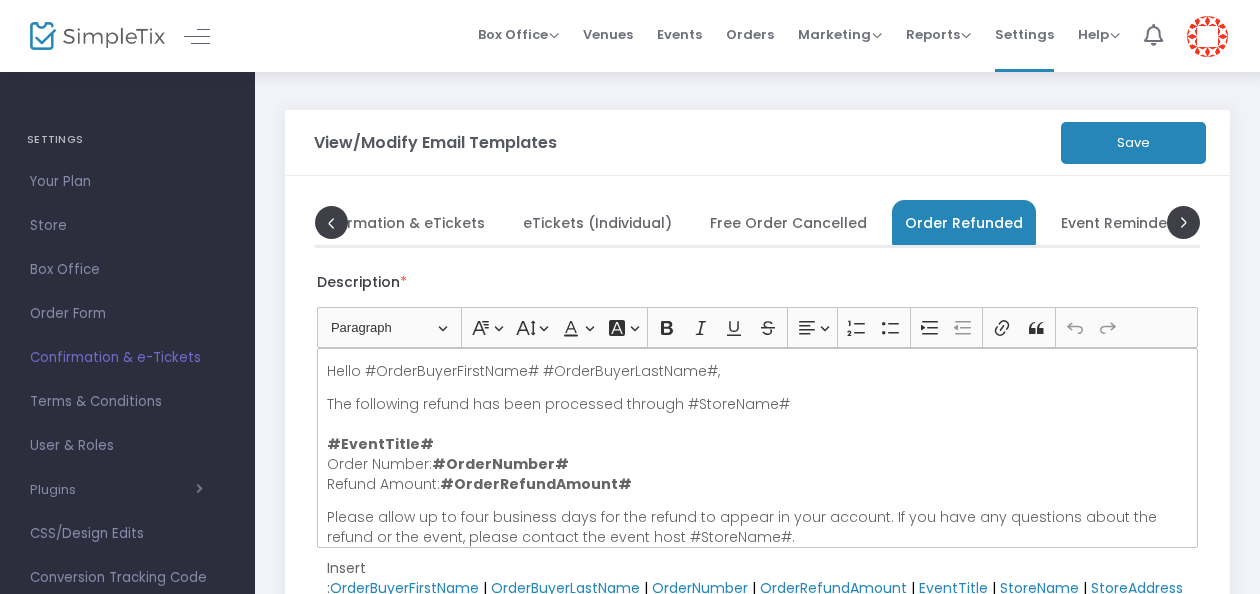scroll, scrollTop: 12, scrollLeft: 0, axis: vertical 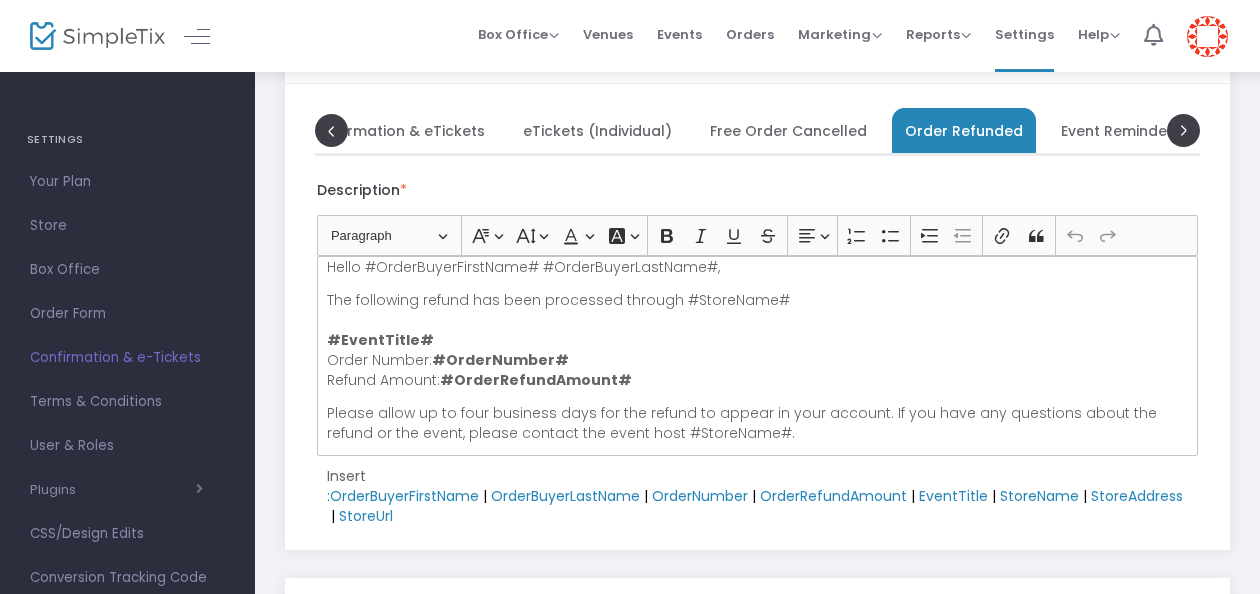 click at bounding box center (1207, 36) 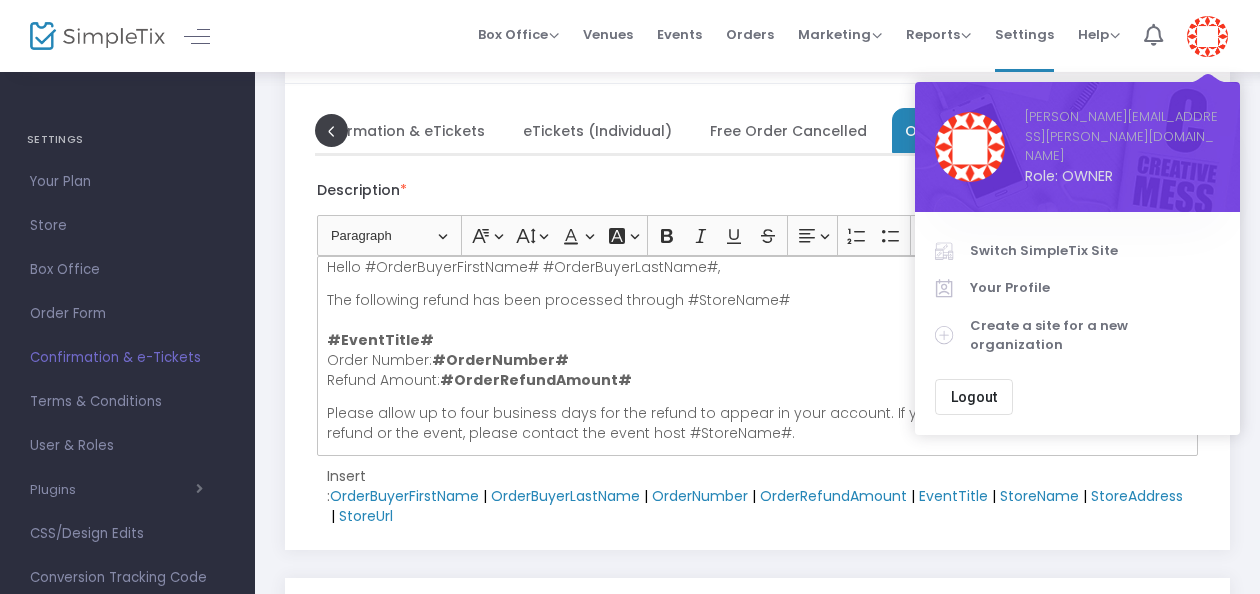 scroll, scrollTop: 0, scrollLeft: 0, axis: both 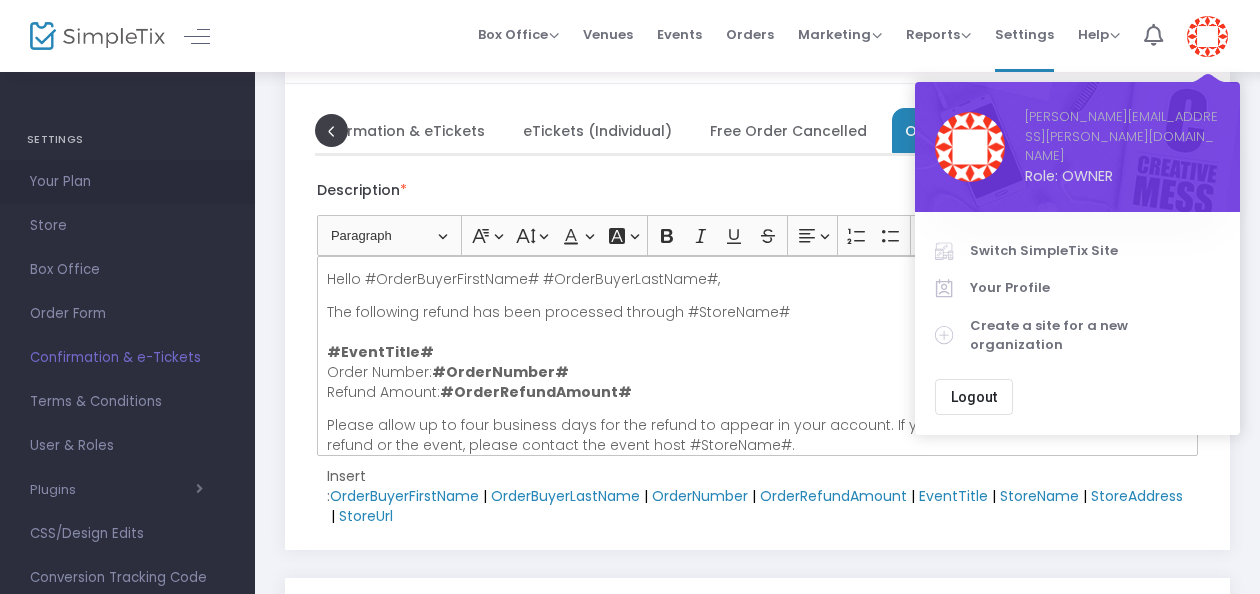 click on "Your Plan" at bounding box center [127, 182] 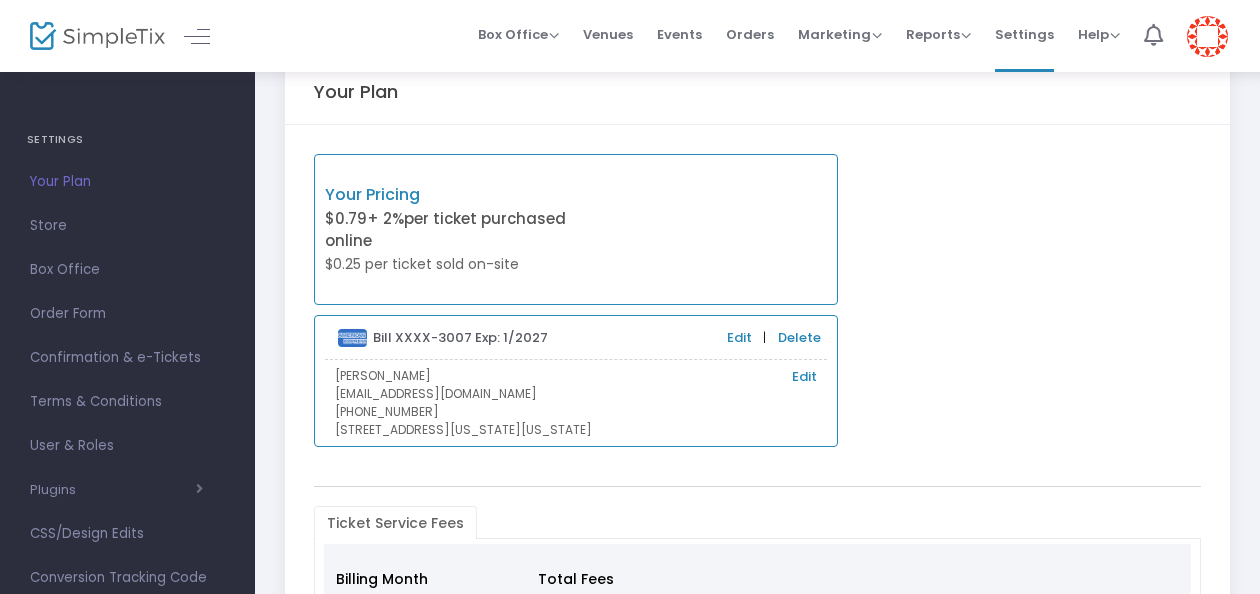 scroll, scrollTop: 0, scrollLeft: 0, axis: both 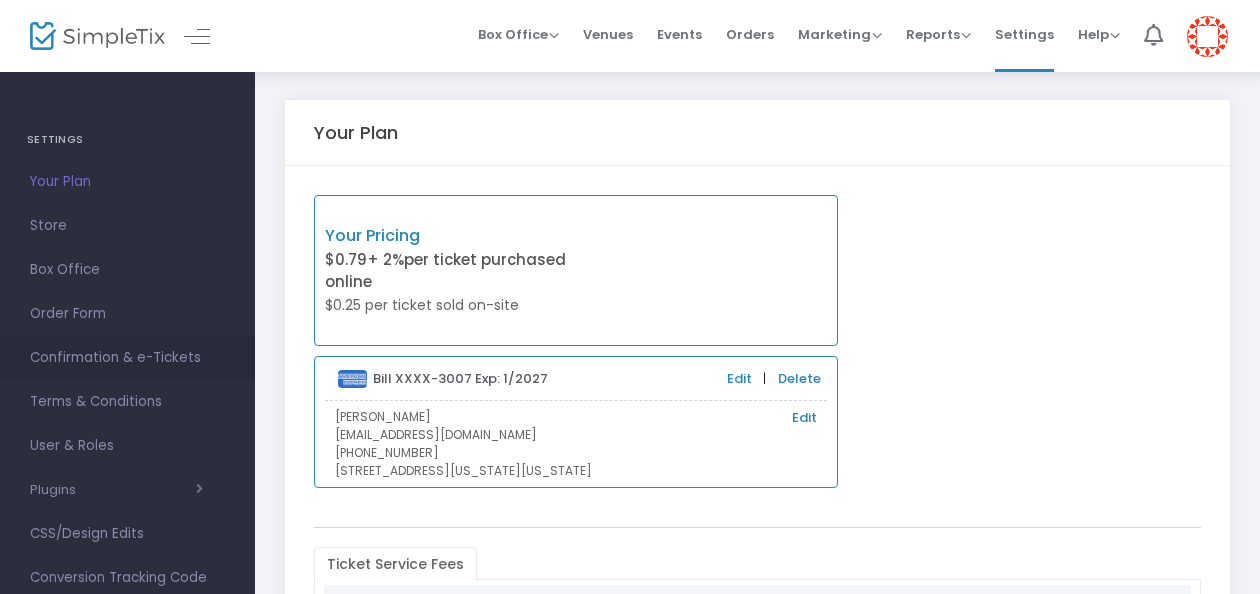 click on "Confirmation & e-Tickets" at bounding box center [127, 358] 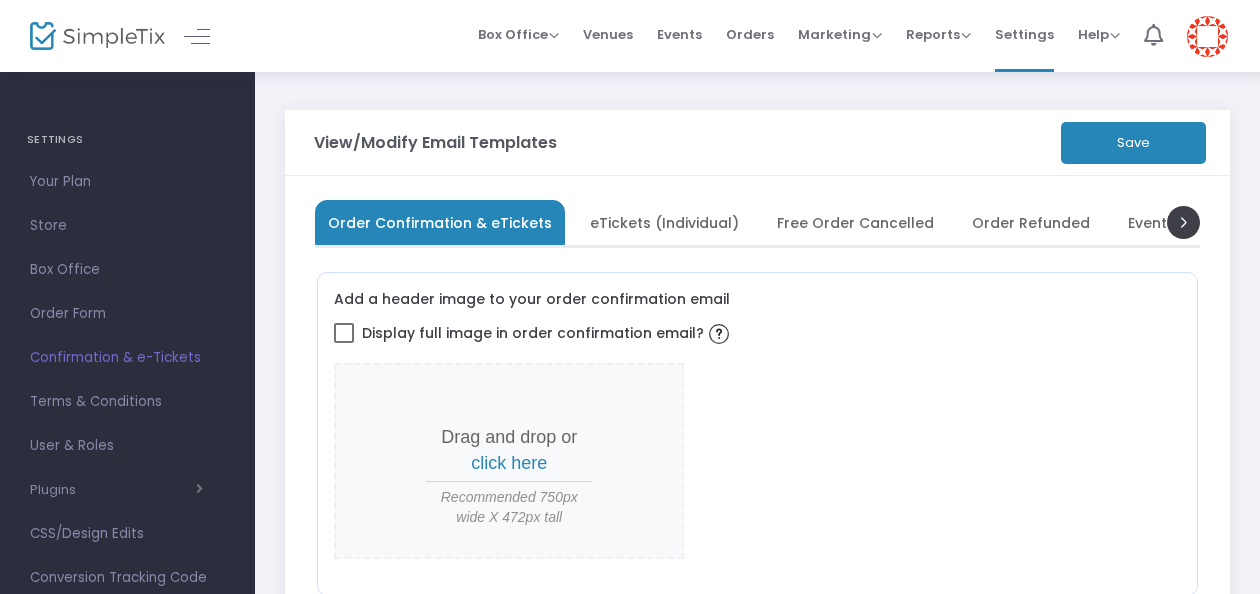 click on "eTickets (Individual)" at bounding box center [664, 222] 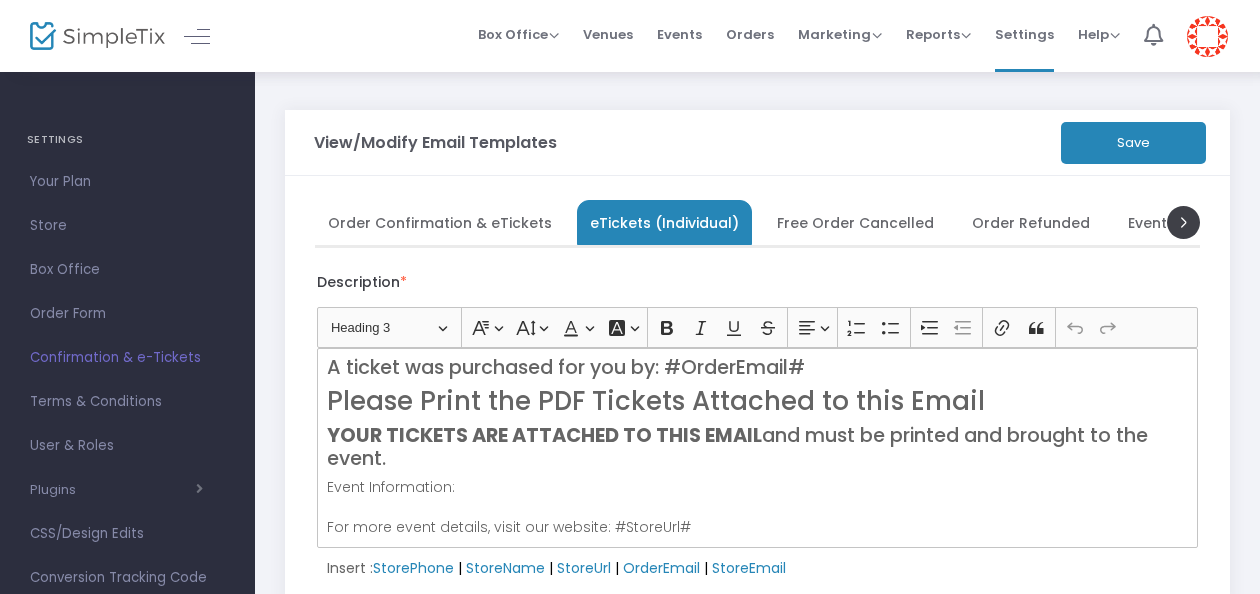 scroll, scrollTop: 16, scrollLeft: 0, axis: vertical 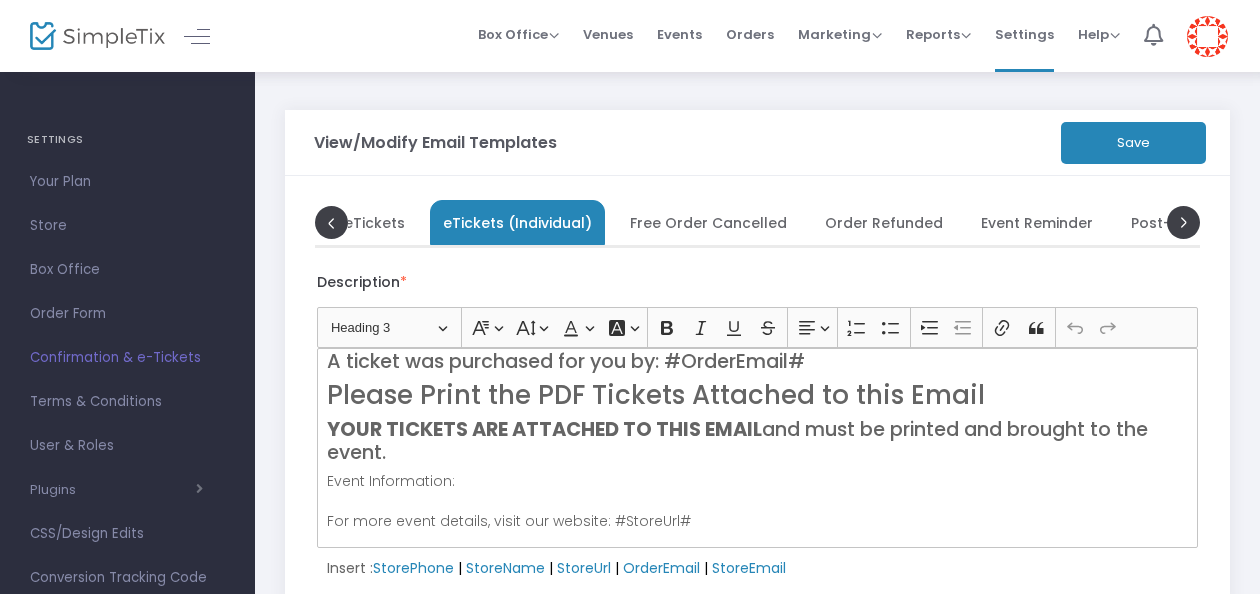 click on "Free Order Cancelled" at bounding box center (708, 222) 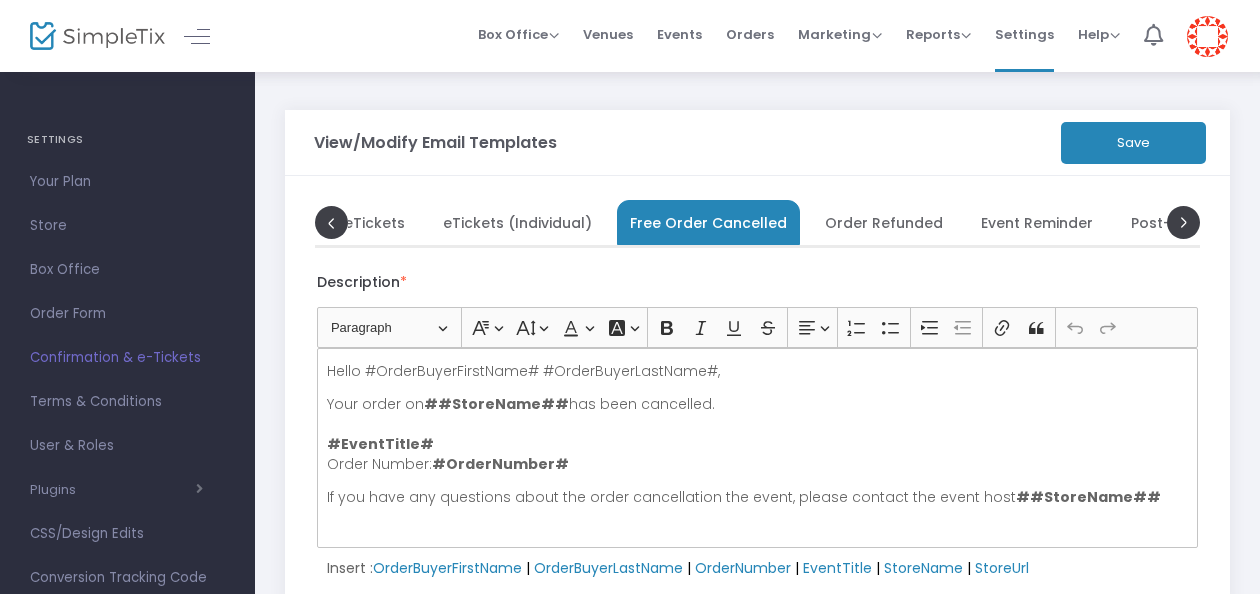click on "Order Refunded" at bounding box center (884, 222) 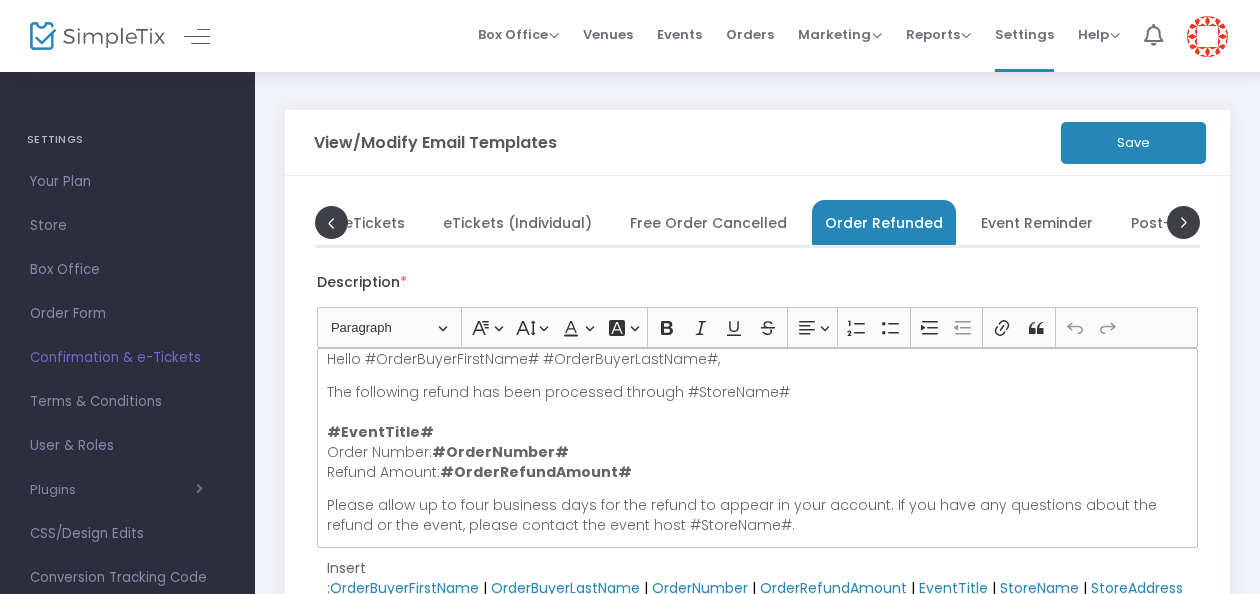 scroll, scrollTop: 1, scrollLeft: 0, axis: vertical 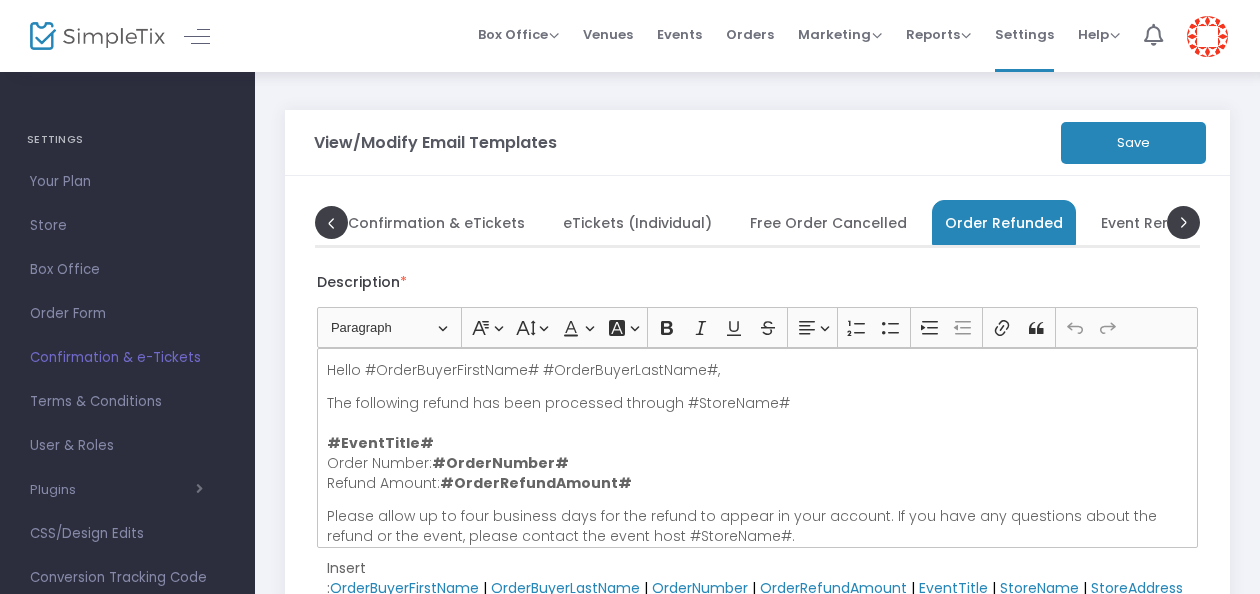 click on "Event Reminder" at bounding box center (1157, 222) 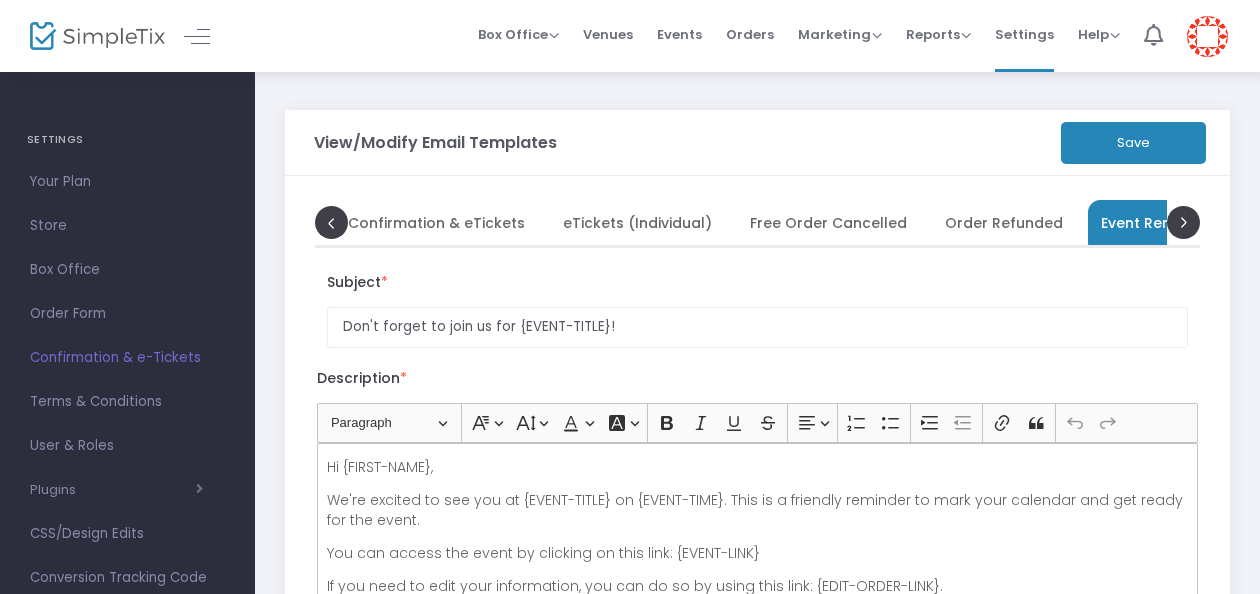 scroll, scrollTop: 0, scrollLeft: 84, axis: horizontal 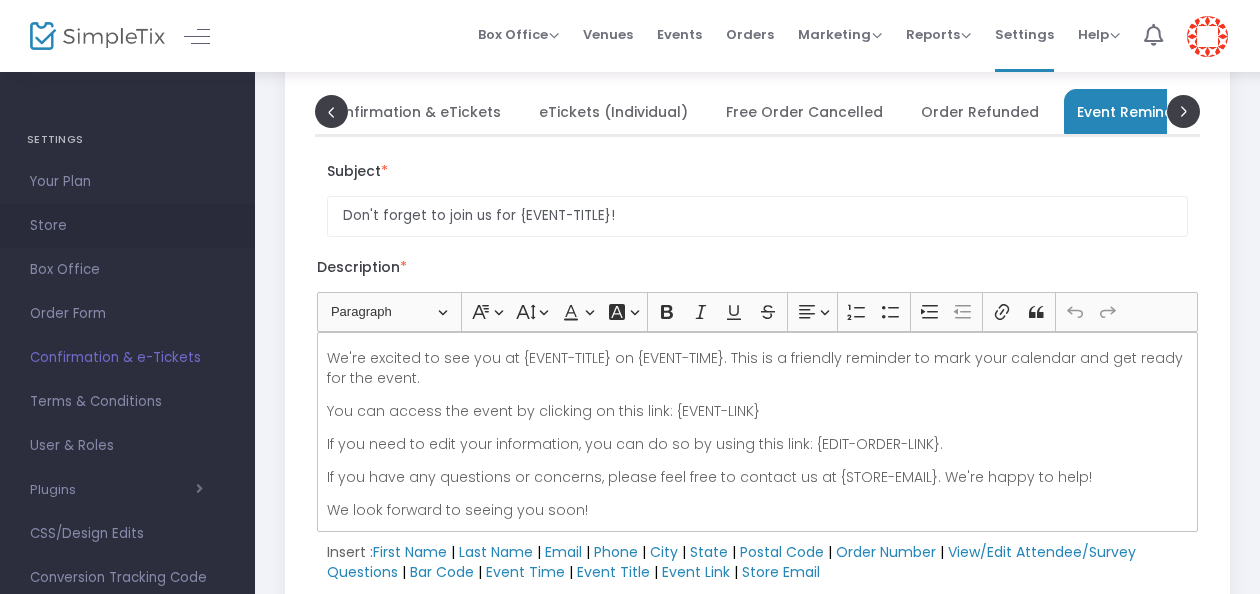 click on "Store" at bounding box center [127, 226] 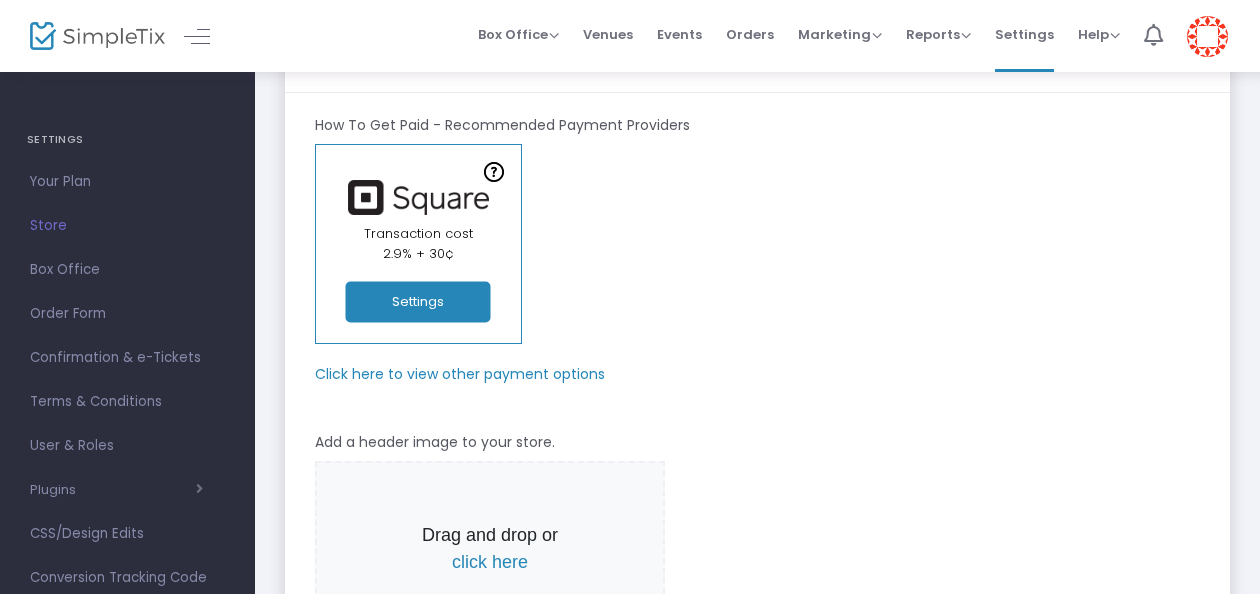 scroll, scrollTop: 0, scrollLeft: 0, axis: both 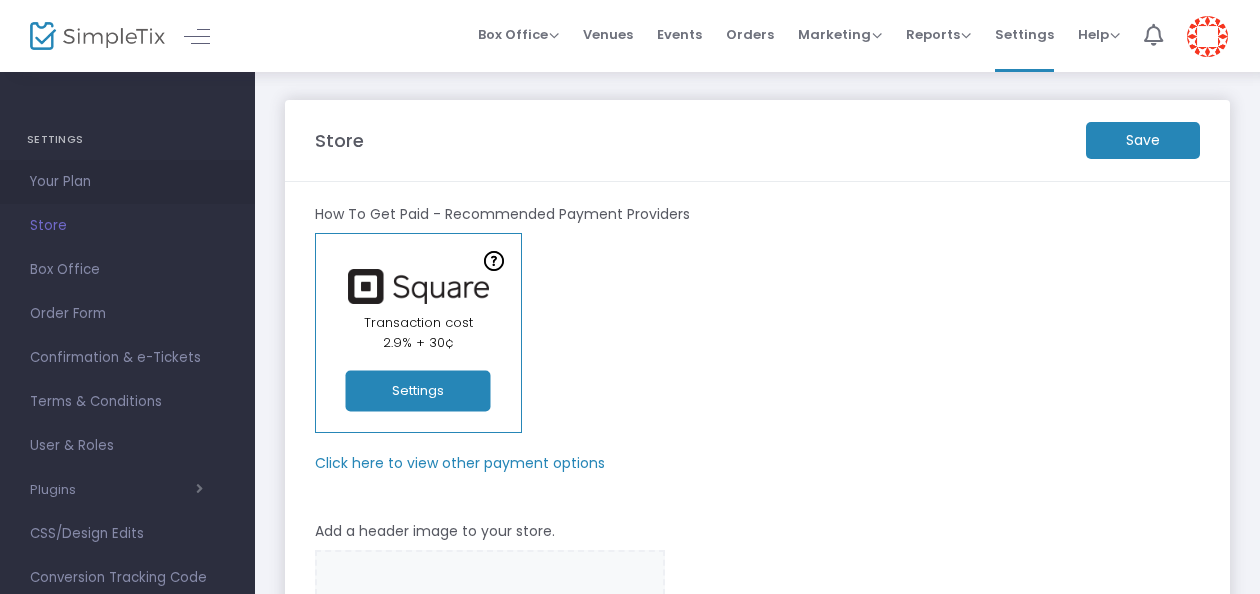 click on "Your Plan" at bounding box center [127, 182] 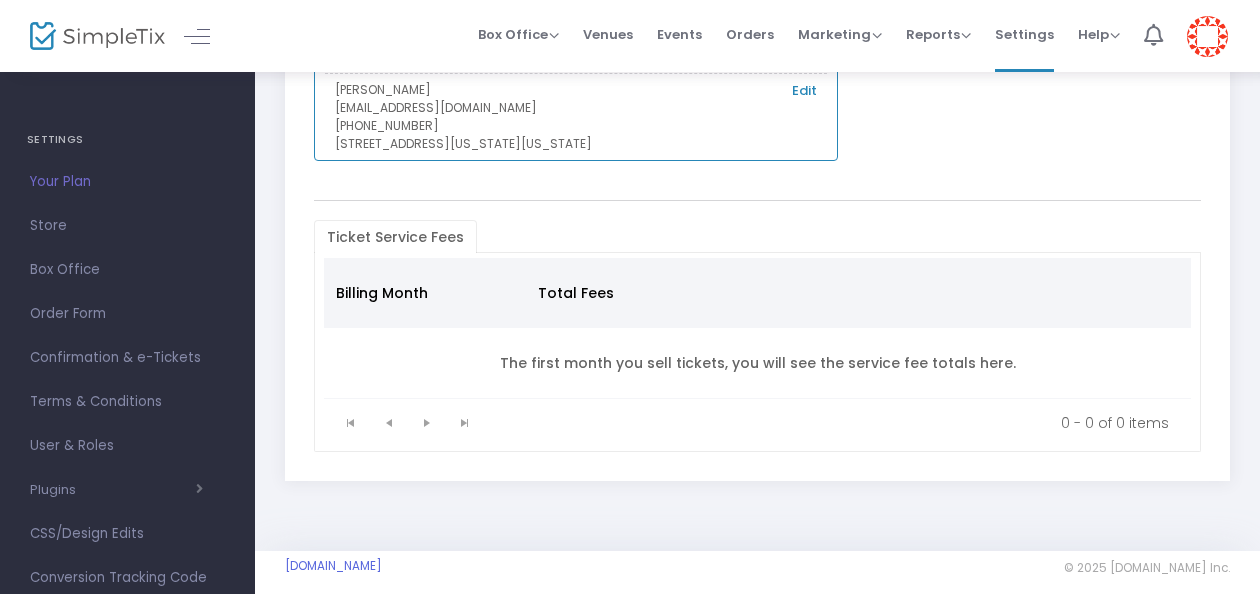 scroll, scrollTop: 328, scrollLeft: 0, axis: vertical 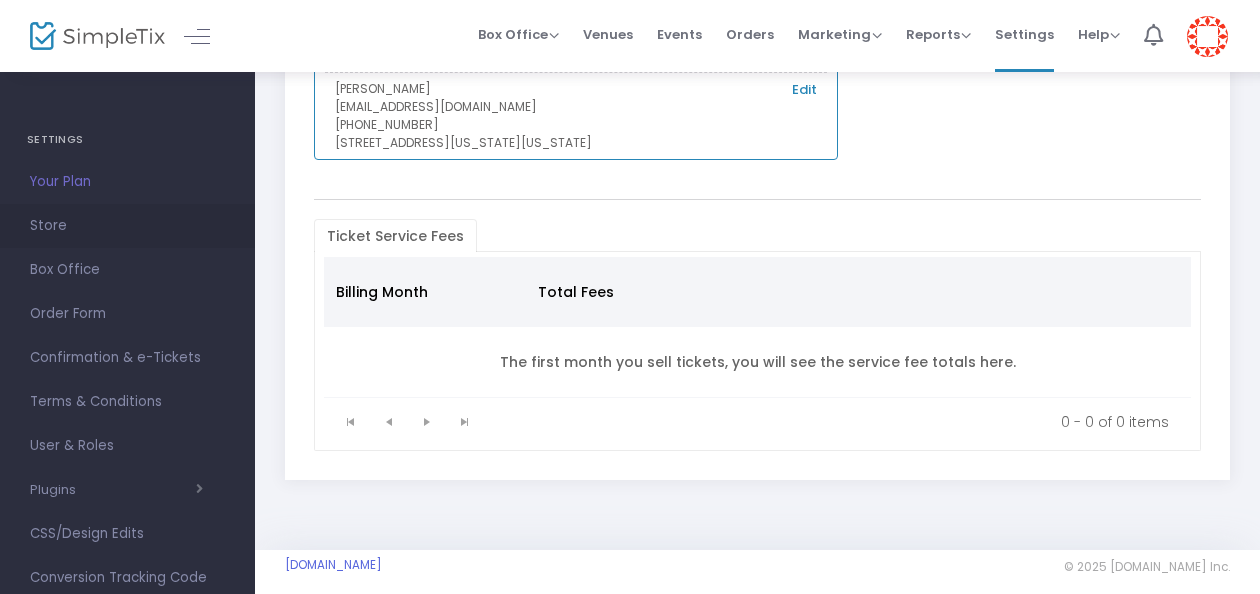 click on "Store" at bounding box center [127, 226] 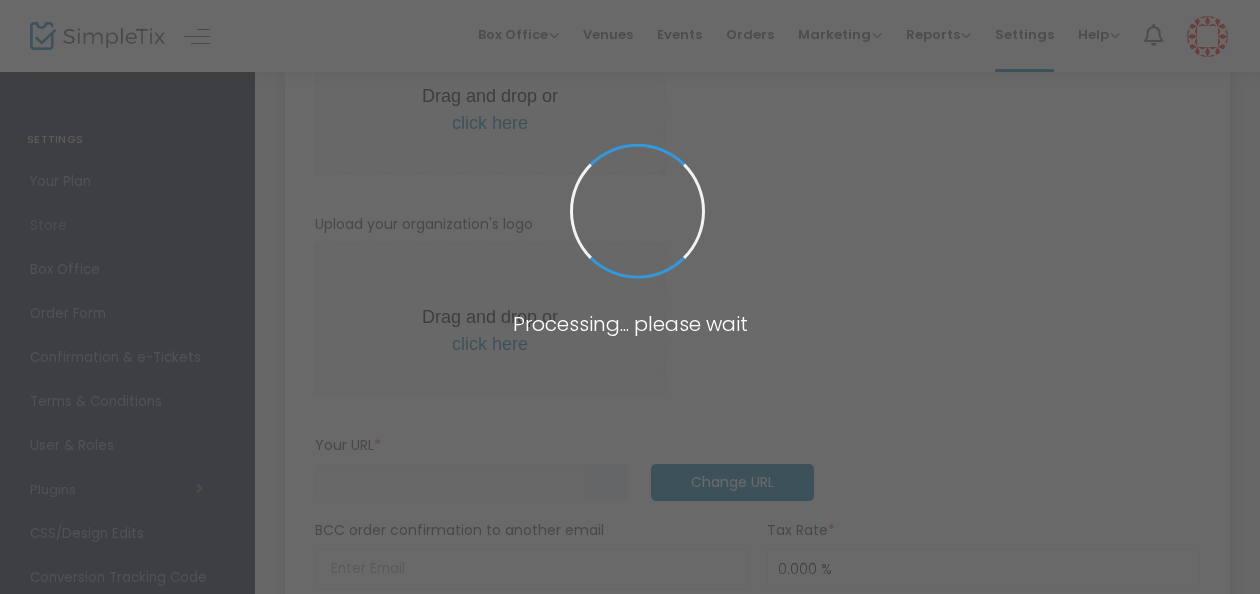 type on "https://HearstMagazineMediaInc49" 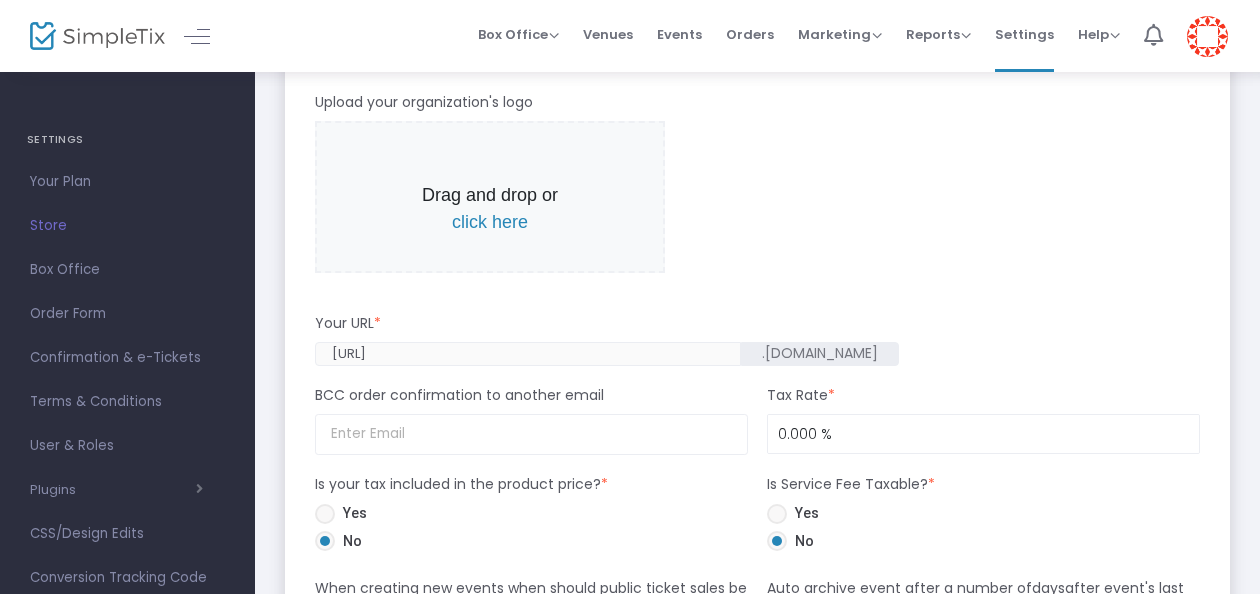 scroll, scrollTop: 651, scrollLeft: 0, axis: vertical 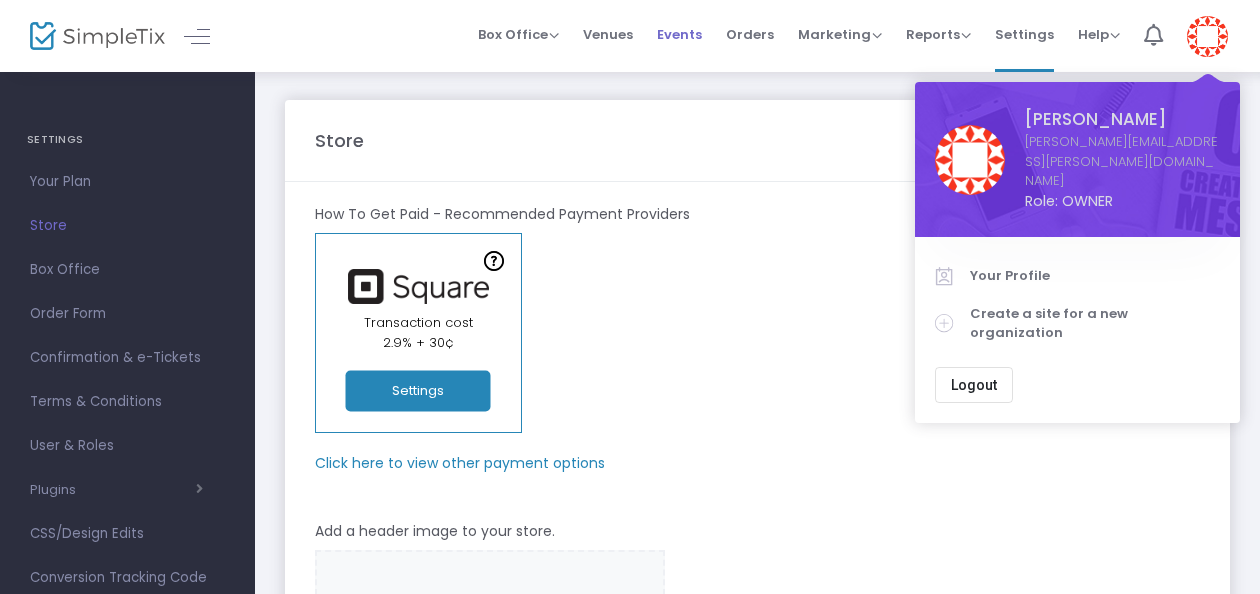 drag, startPoint x: 655, startPoint y: 48, endPoint x: 670, endPoint y: 44, distance: 15.524175 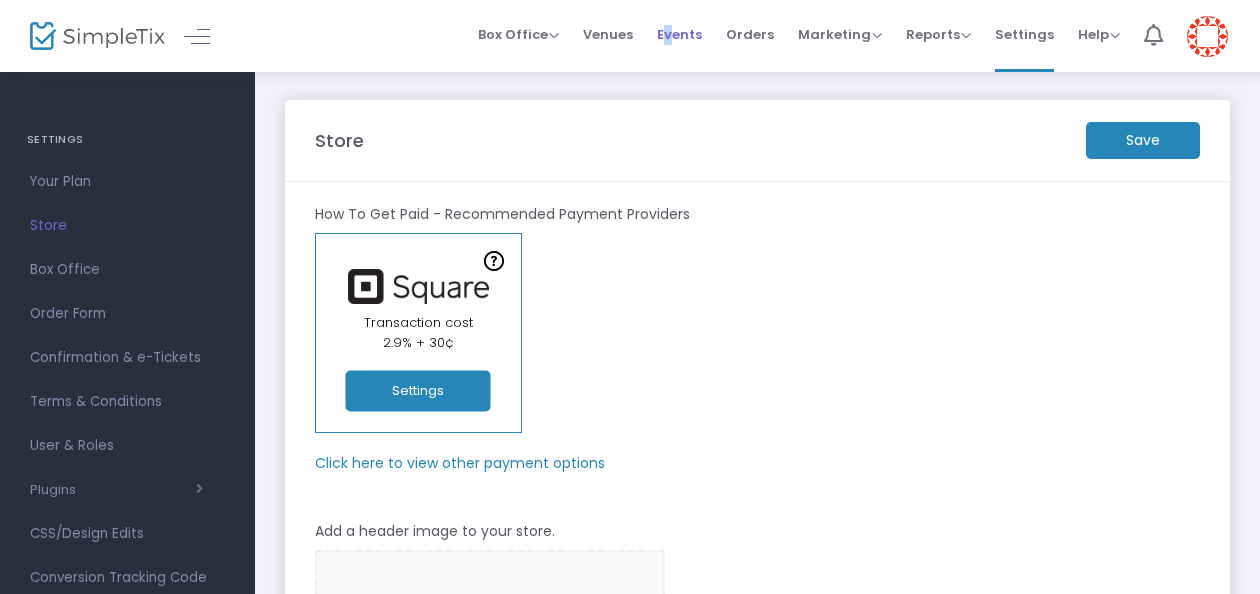 click on "Events" at bounding box center [679, 34] 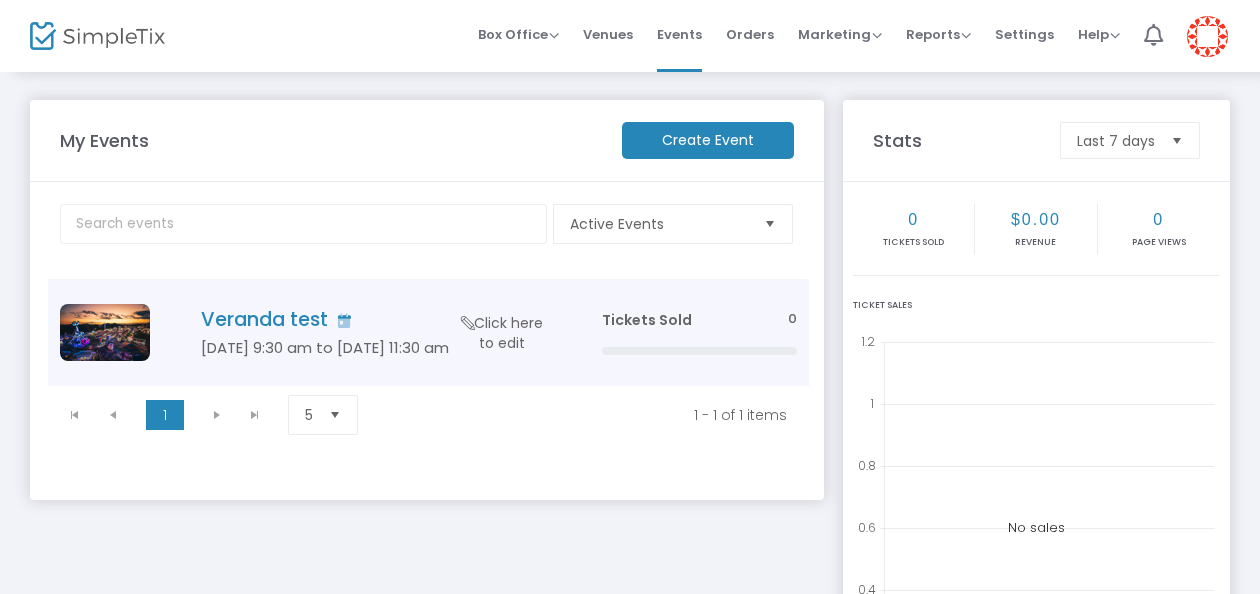 click on "Click here to edit" 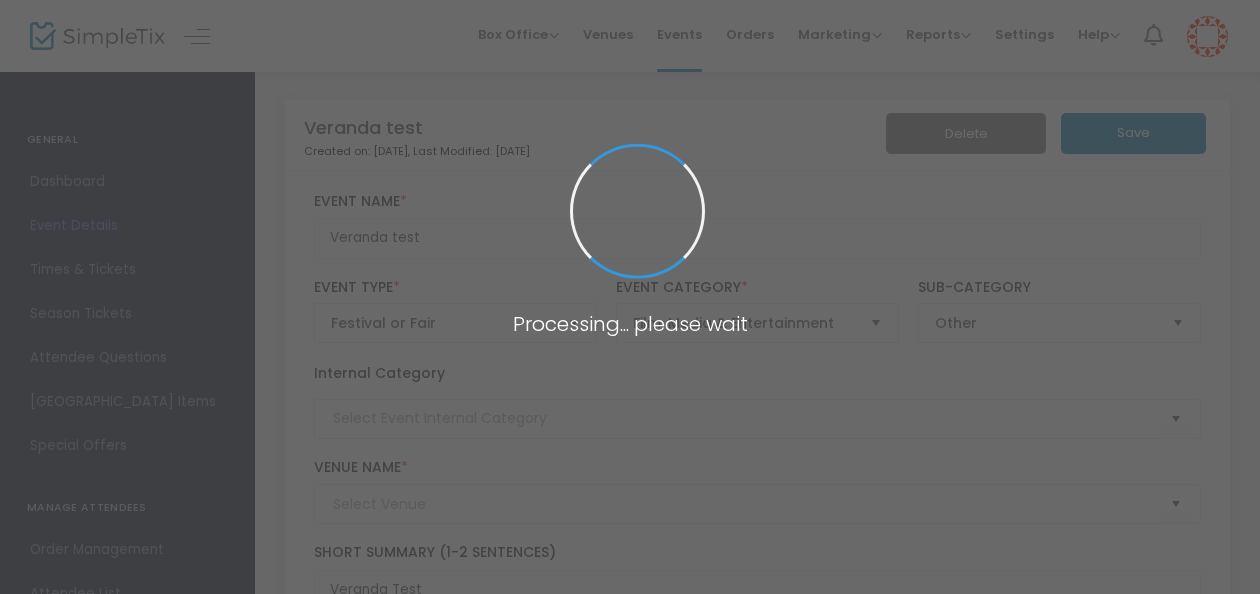 type on "XYZ" 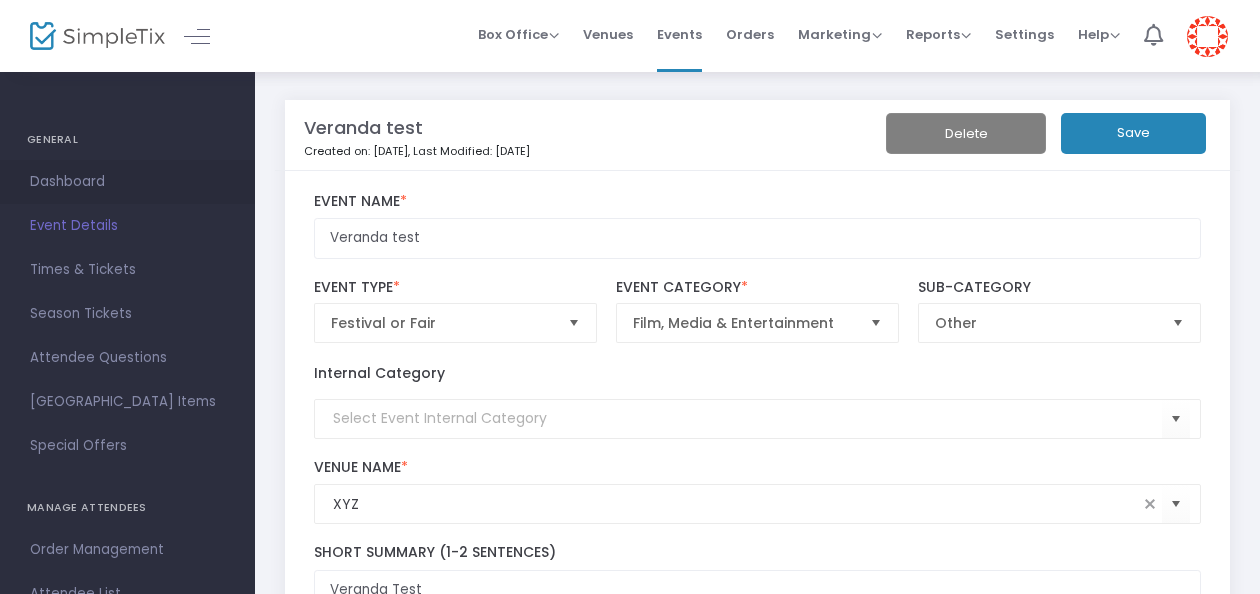 click on "Dashboard" at bounding box center (127, 182) 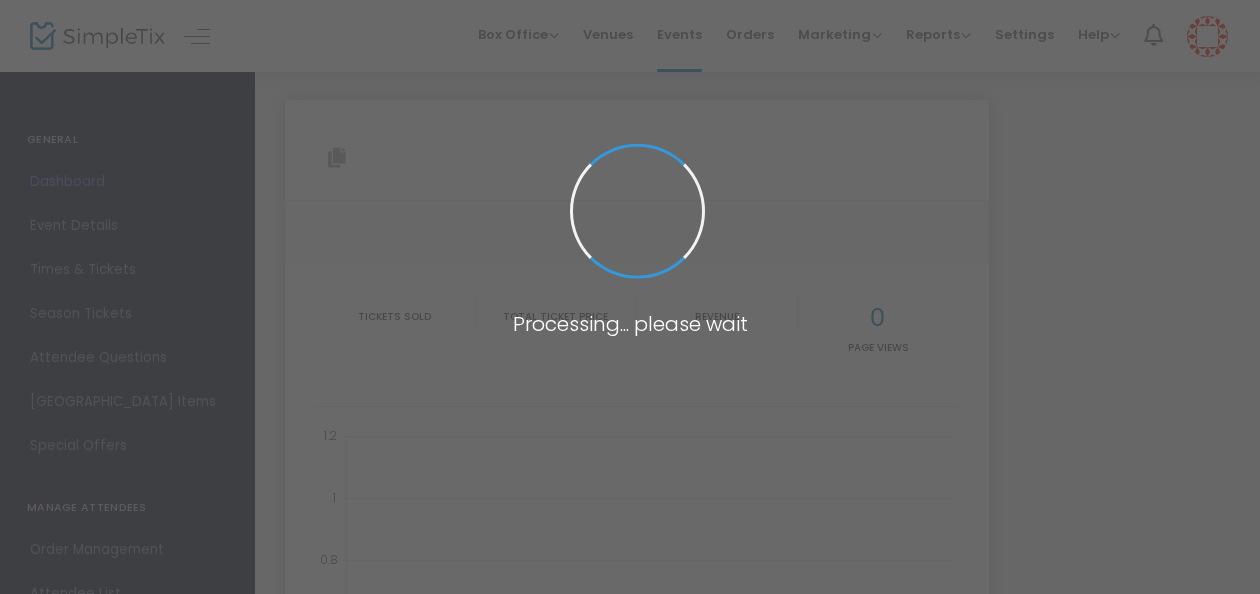 type on "[URL][DOMAIN_NAME]" 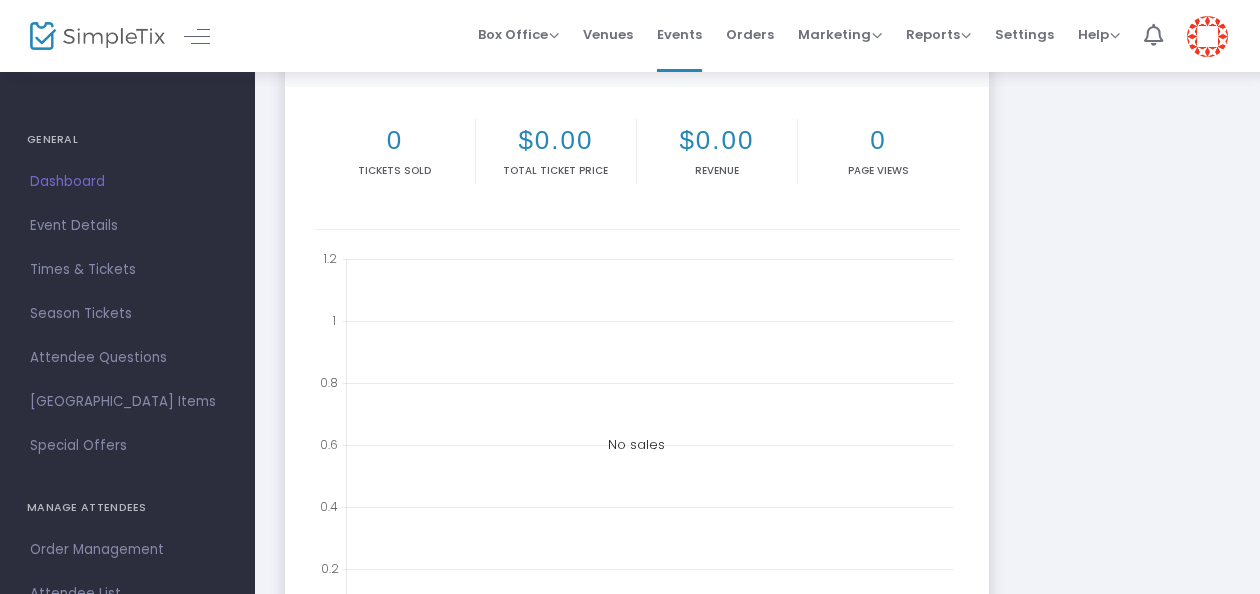 scroll, scrollTop: 243, scrollLeft: 0, axis: vertical 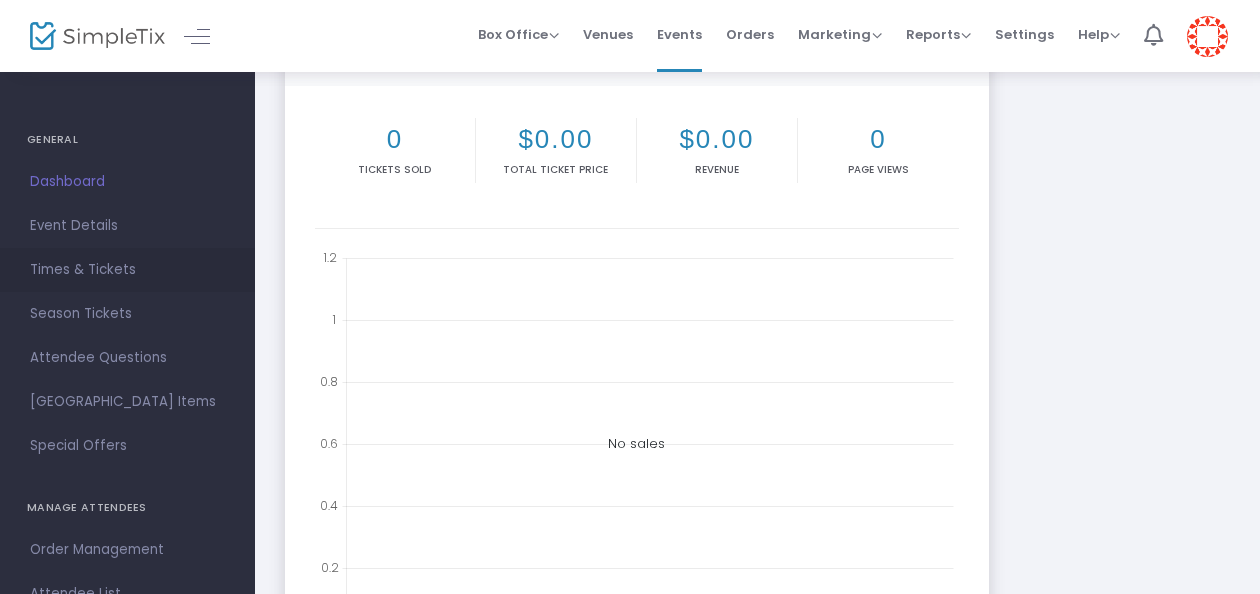 click on "Times & Tickets" at bounding box center (127, 270) 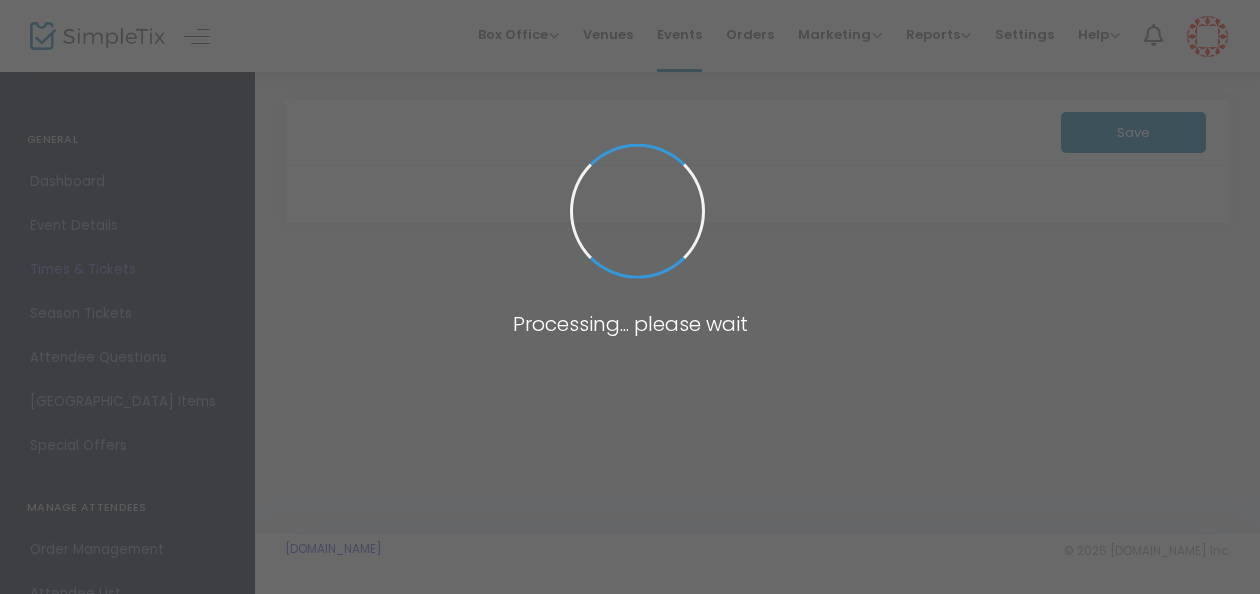 scroll, scrollTop: 0, scrollLeft: 0, axis: both 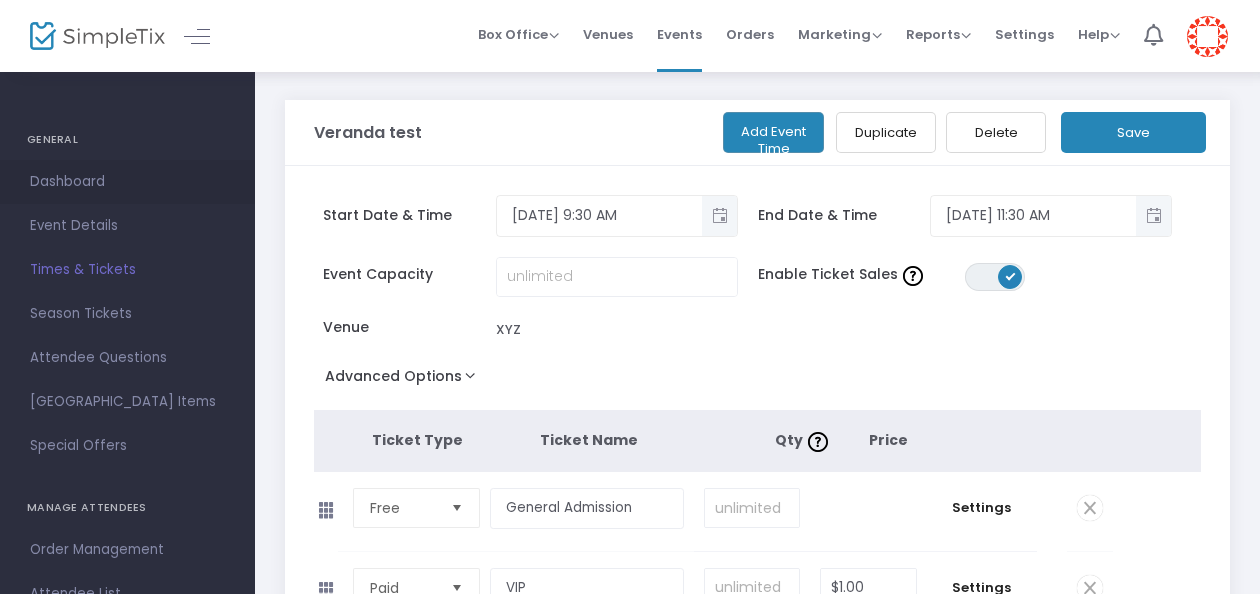 click on "Dashboard" at bounding box center [127, 182] 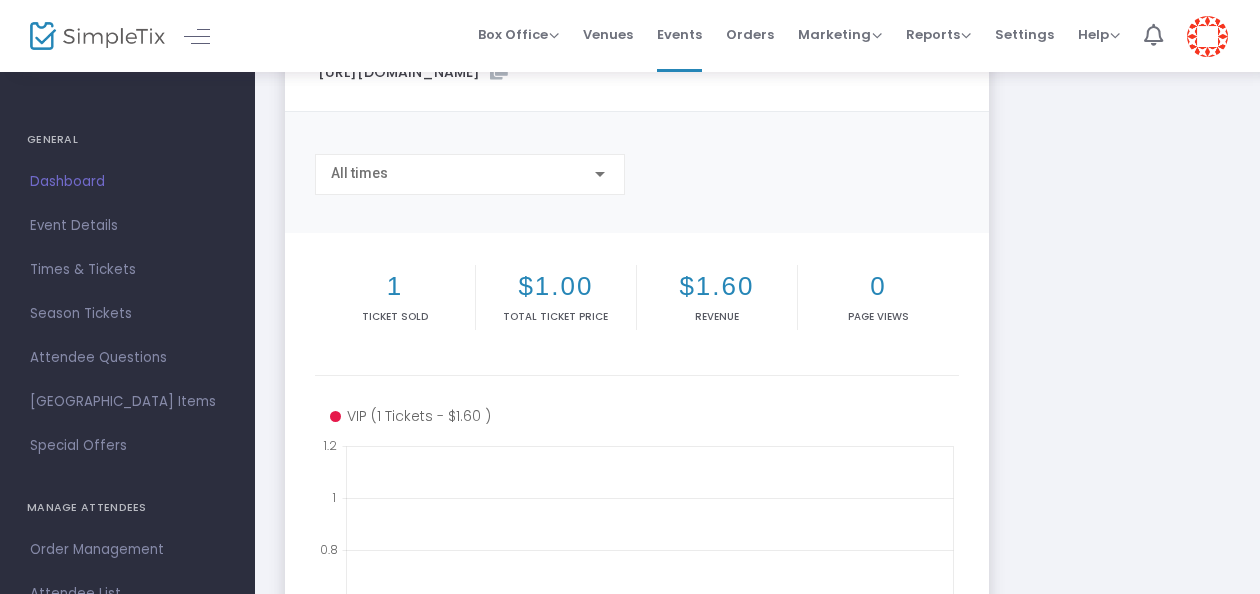 scroll, scrollTop: 301, scrollLeft: 0, axis: vertical 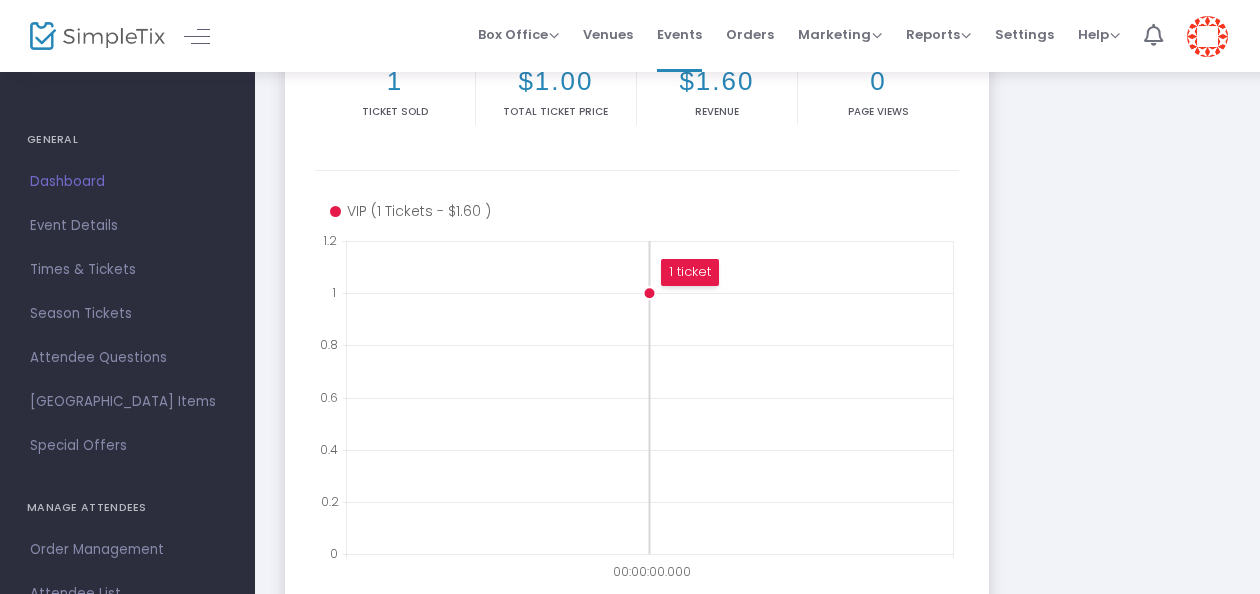 click 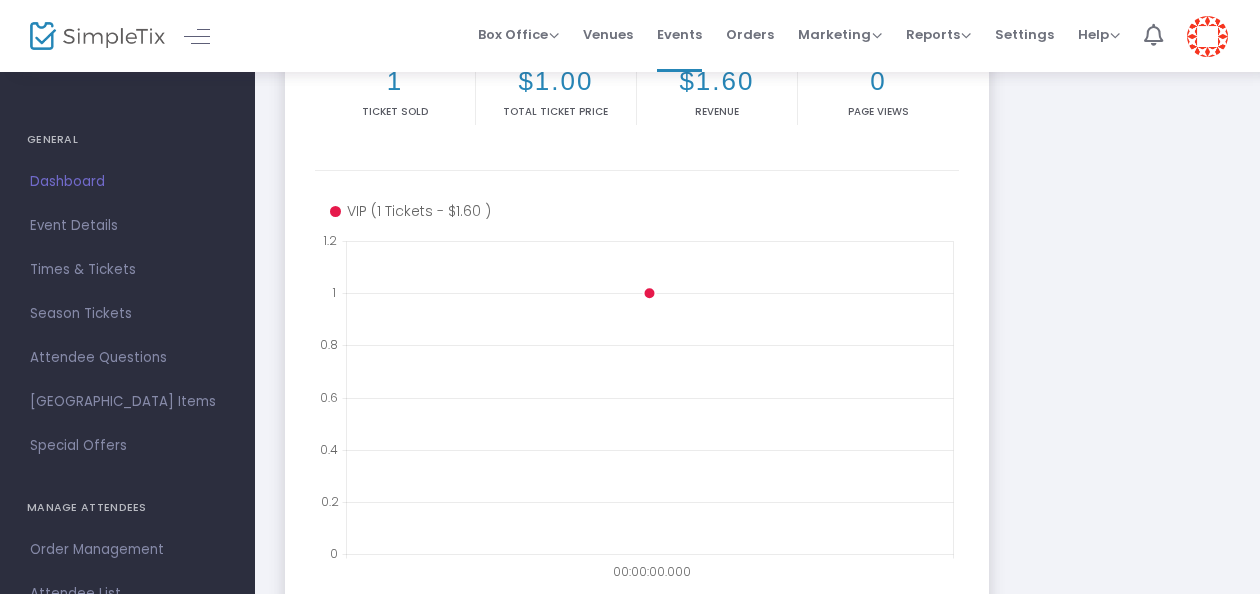 click 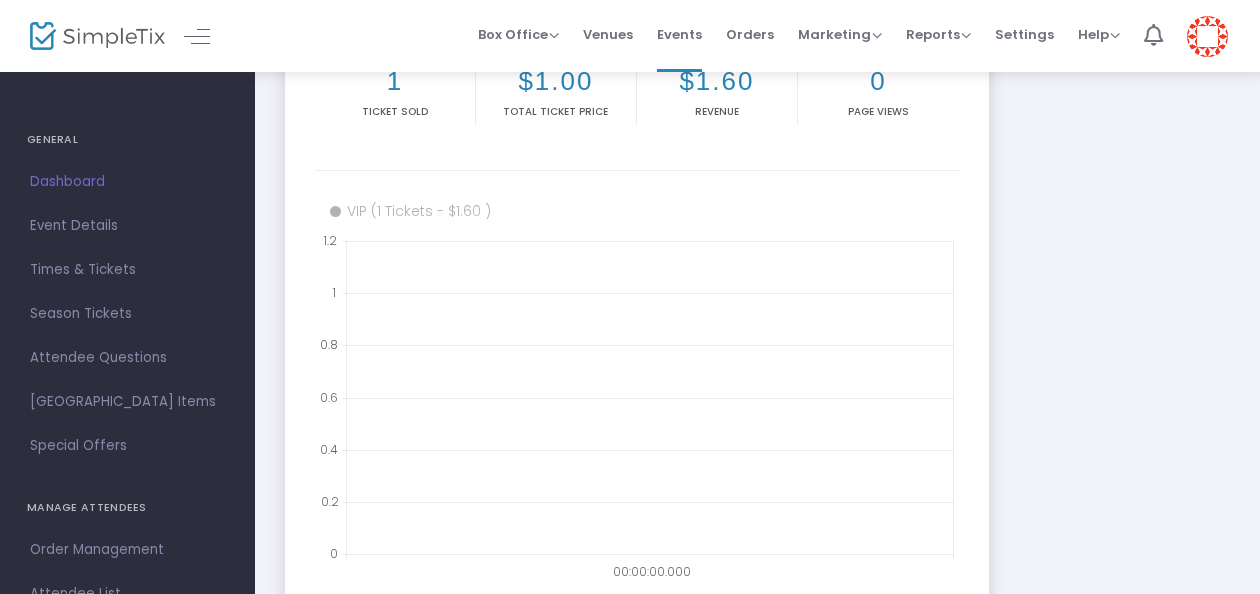 click 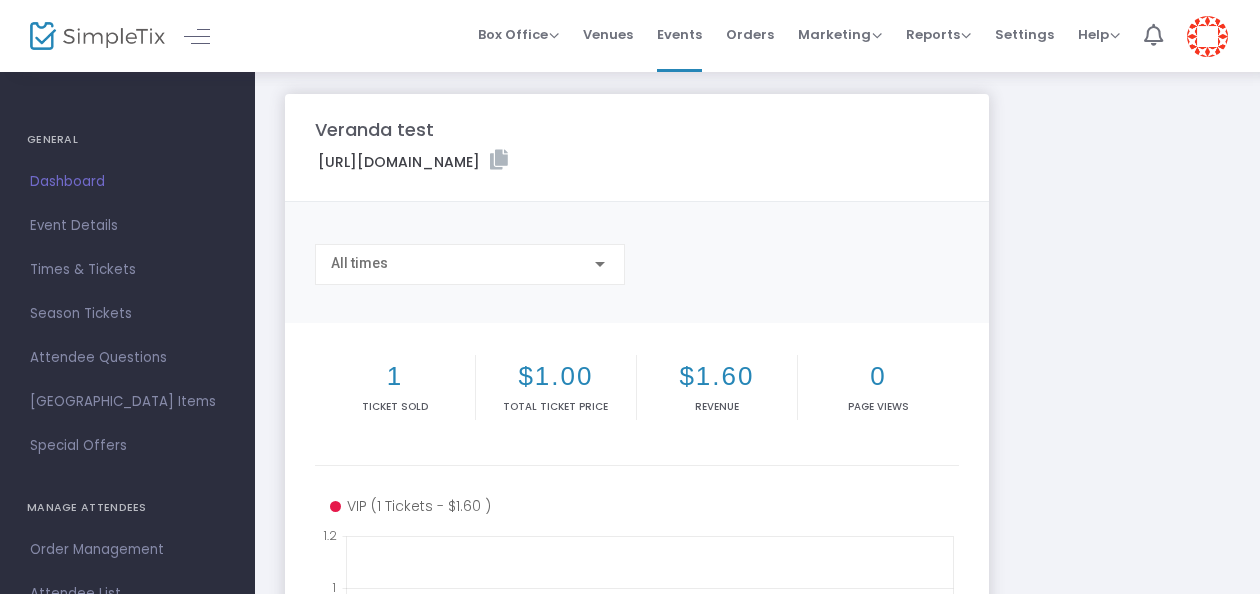 scroll, scrollTop: 0, scrollLeft: 0, axis: both 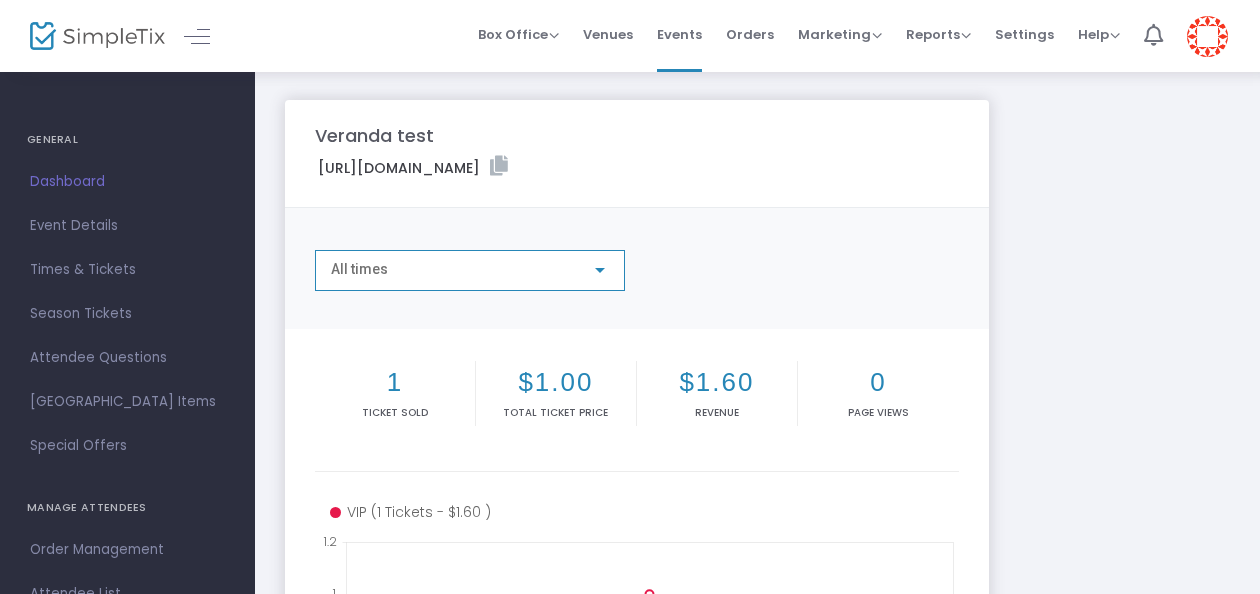 click on "All times" at bounding box center (470, 270) 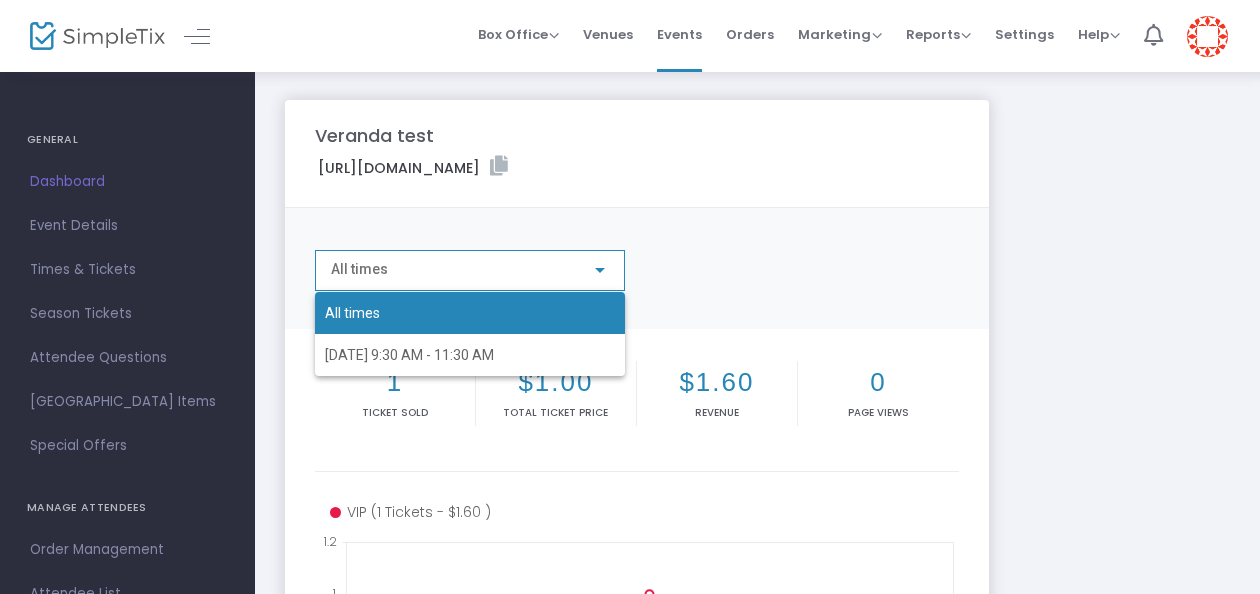 click at bounding box center [630, 297] 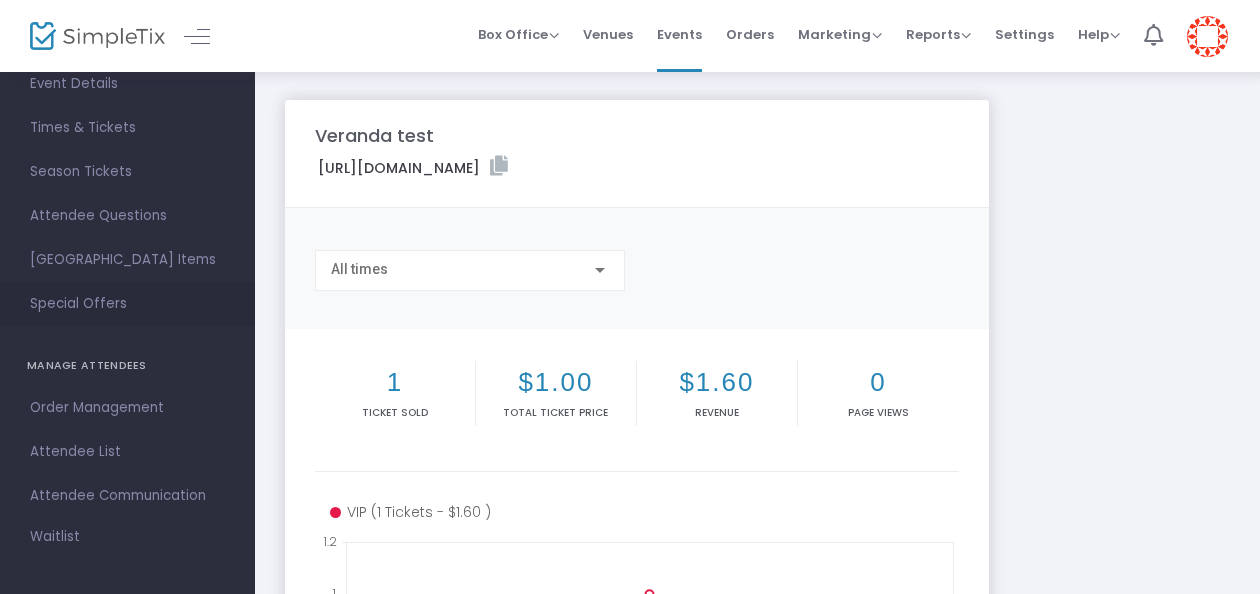scroll, scrollTop: 143, scrollLeft: 0, axis: vertical 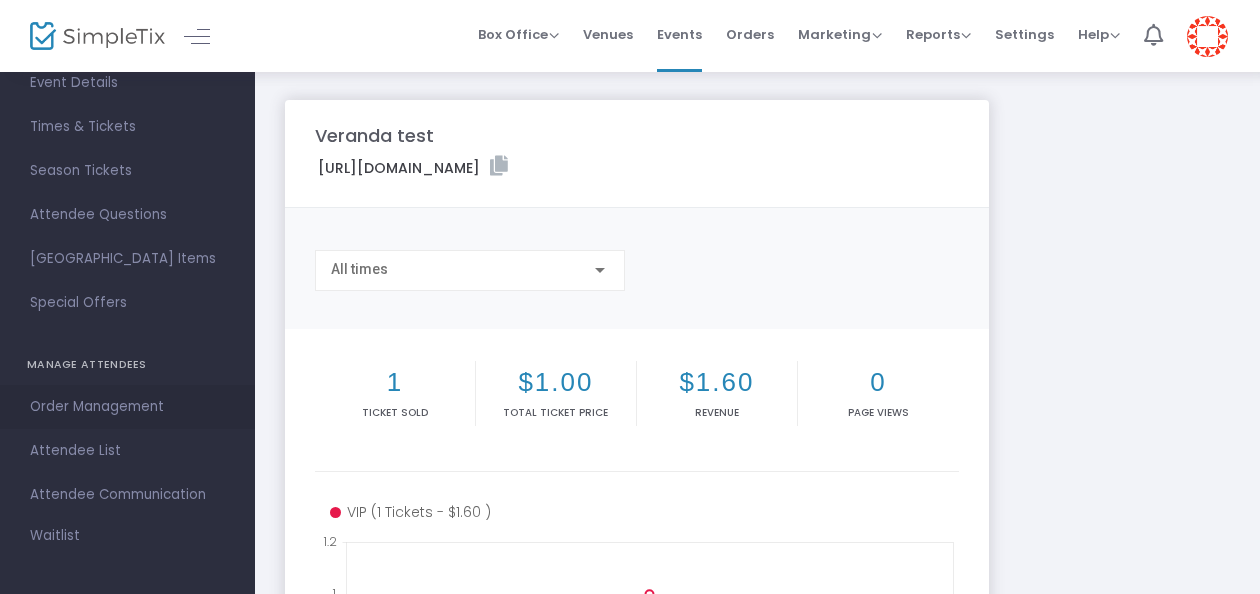 click on "Order Management" at bounding box center (127, 407) 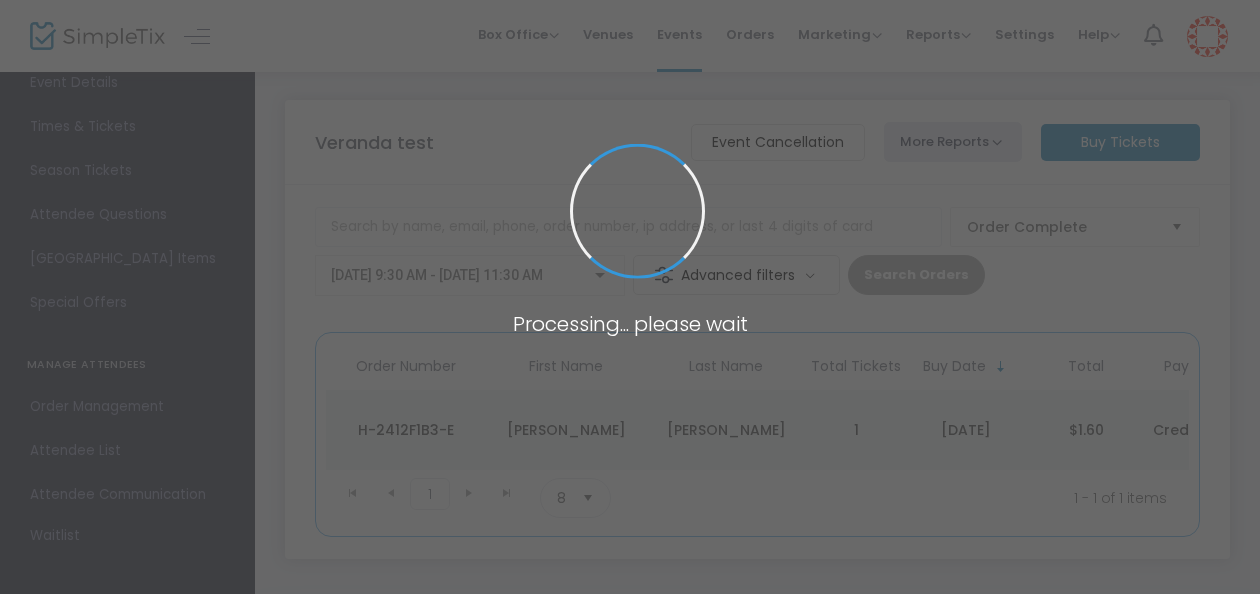 scroll, scrollTop: 12, scrollLeft: 0, axis: vertical 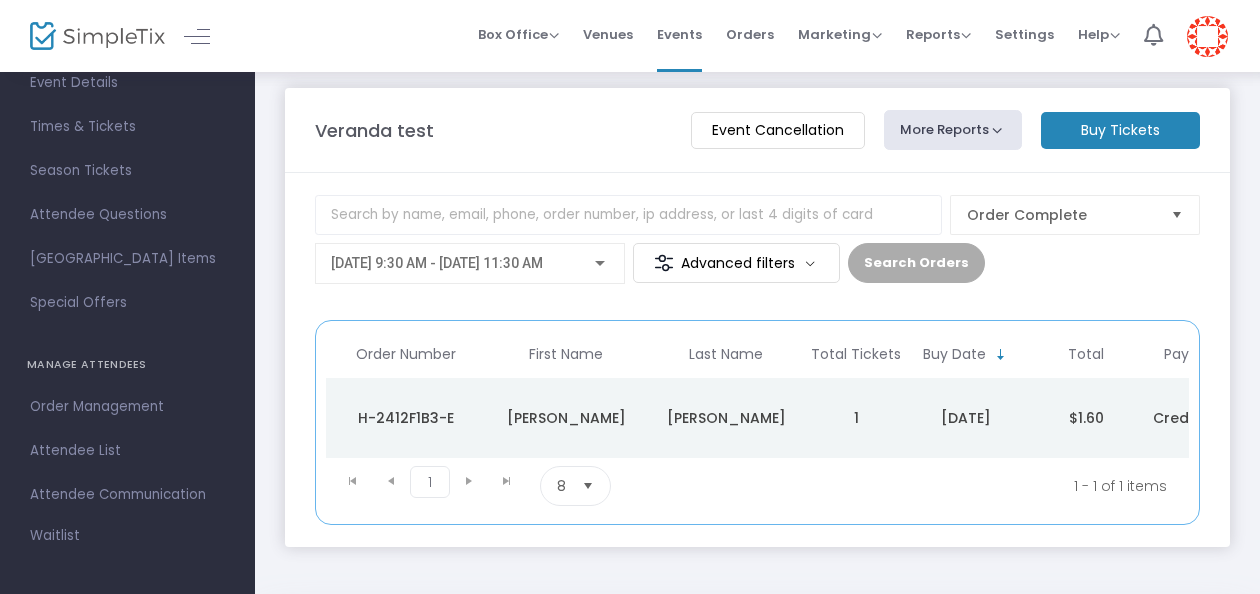 click on "Valeria" 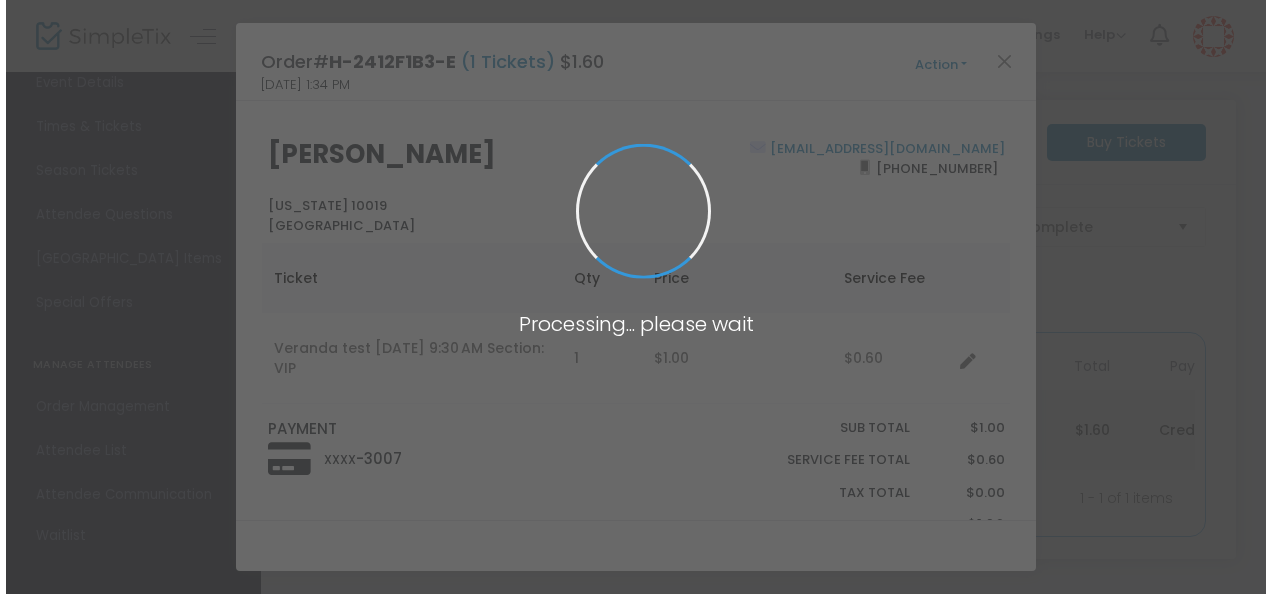 scroll, scrollTop: 0, scrollLeft: 0, axis: both 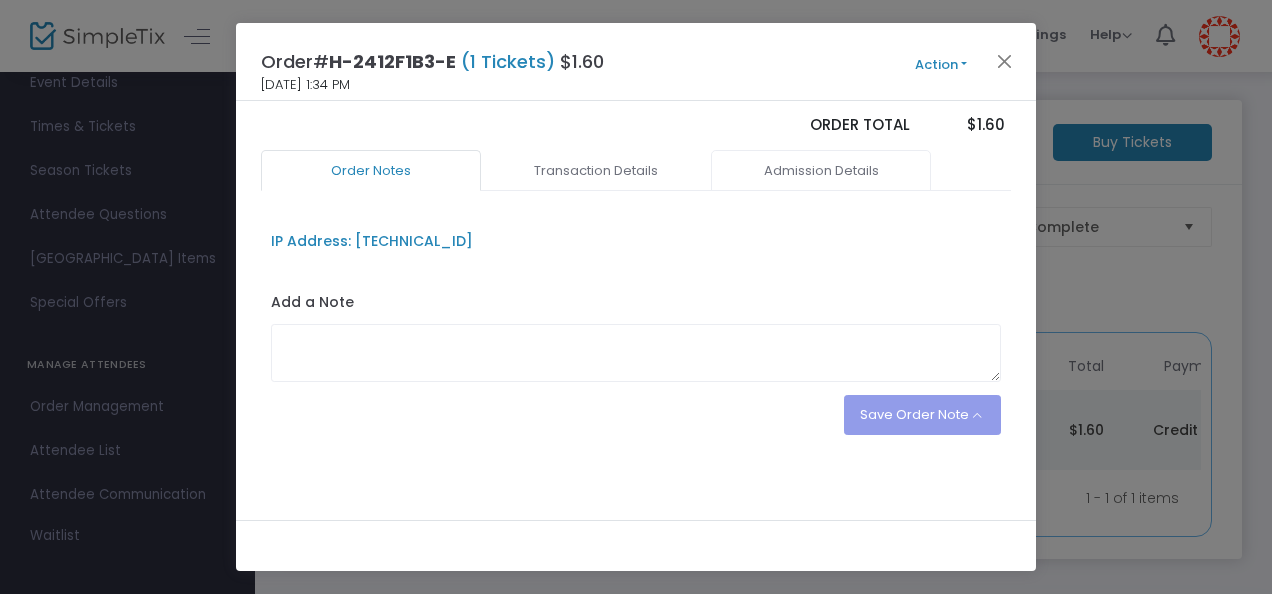 click on "Admission Details" at bounding box center [821, 171] 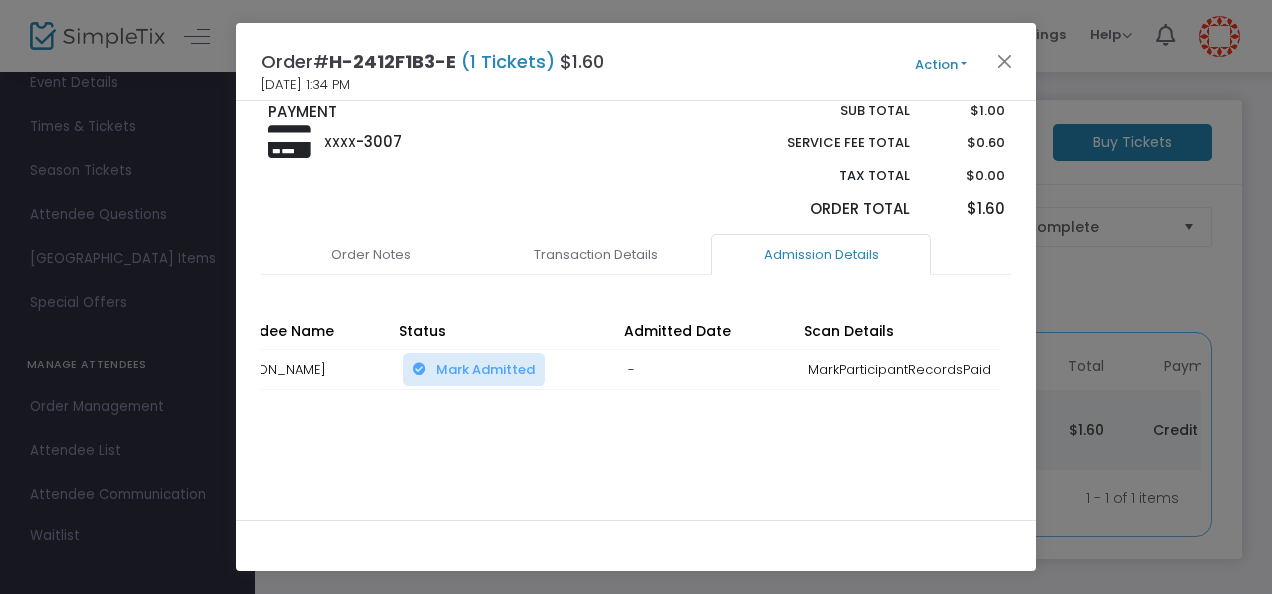 scroll, scrollTop: 0, scrollLeft: 246, axis: horizontal 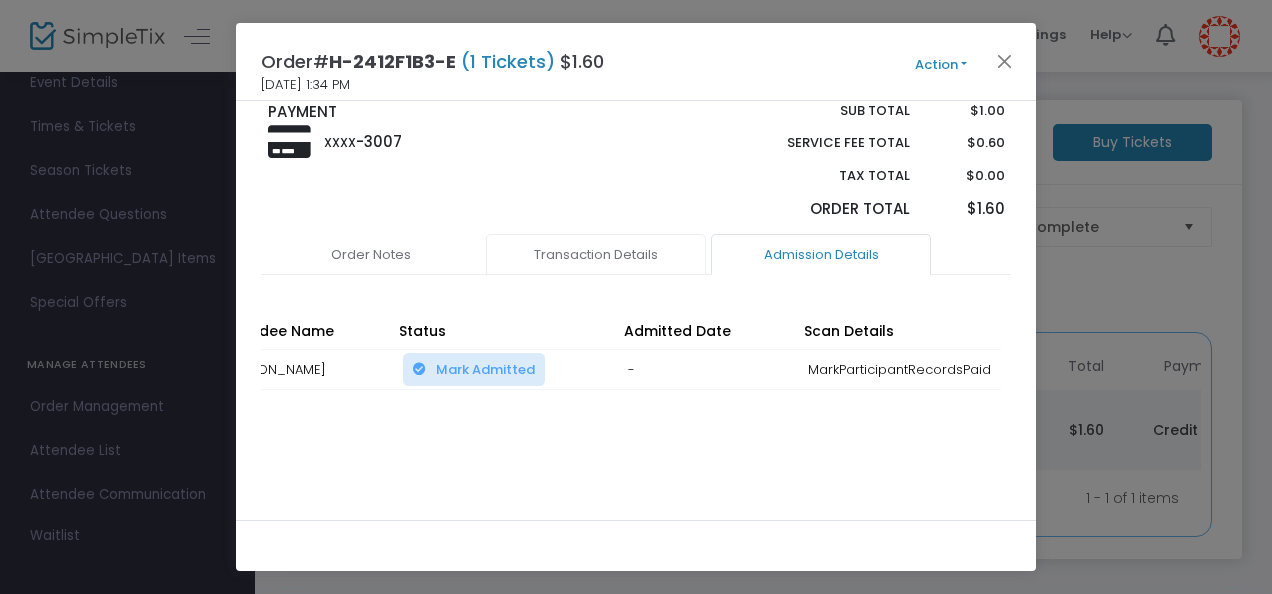 click on "Transaction Details" at bounding box center [596, 255] 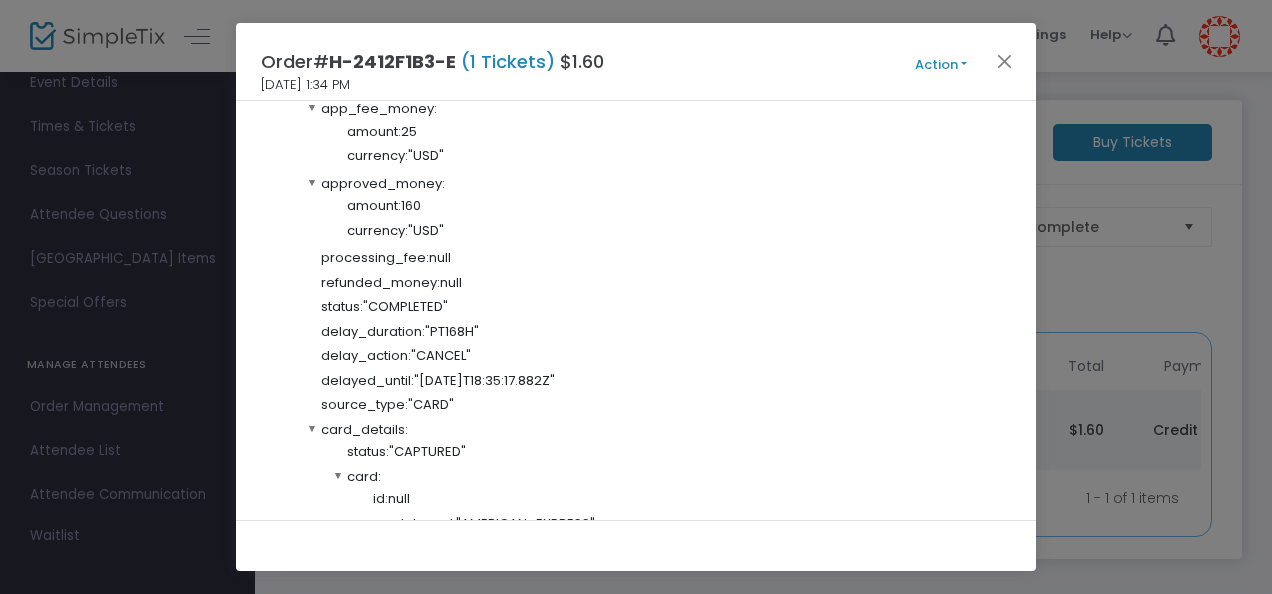 scroll, scrollTop: 784, scrollLeft: 0, axis: vertical 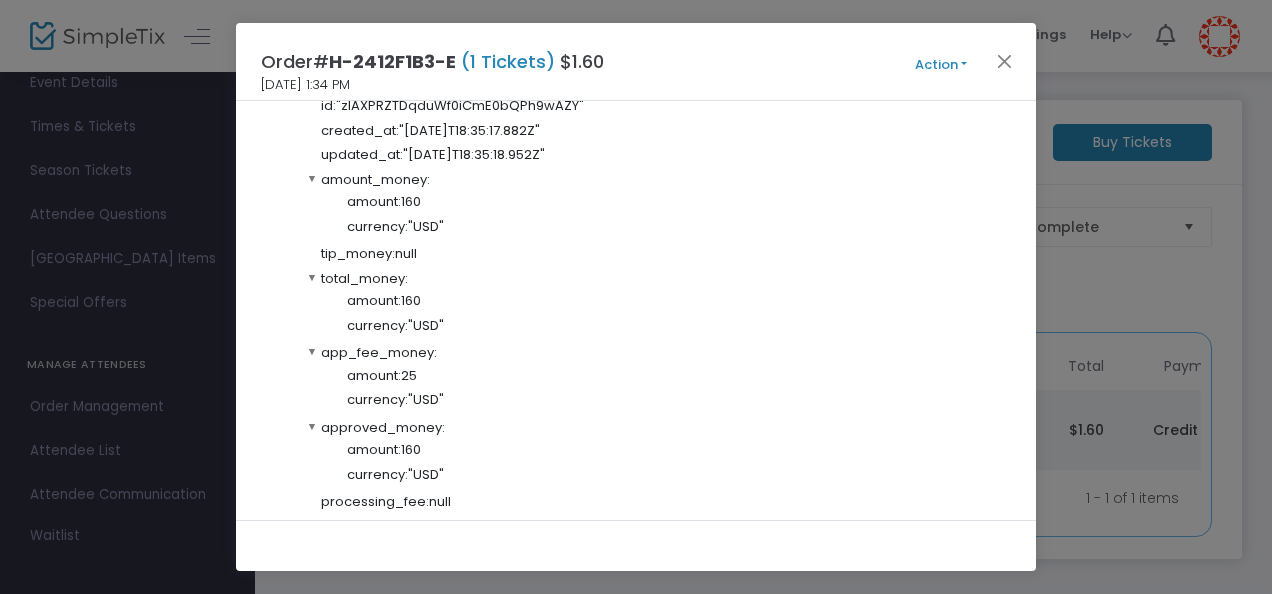 click on "Action" 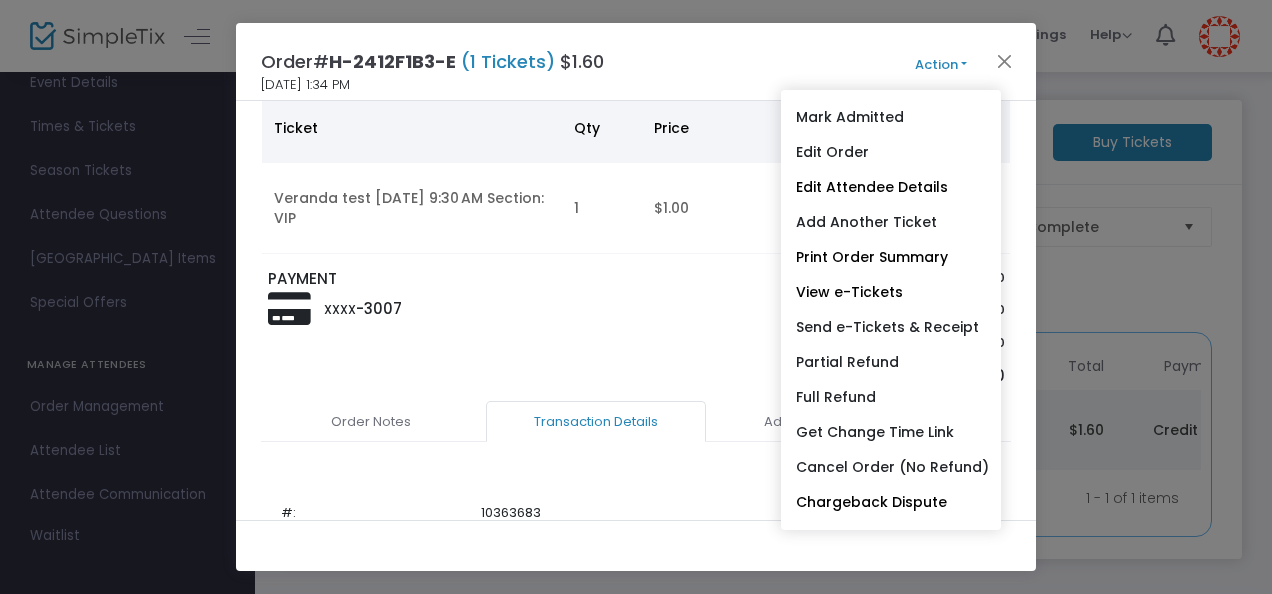 scroll, scrollTop: 0, scrollLeft: 0, axis: both 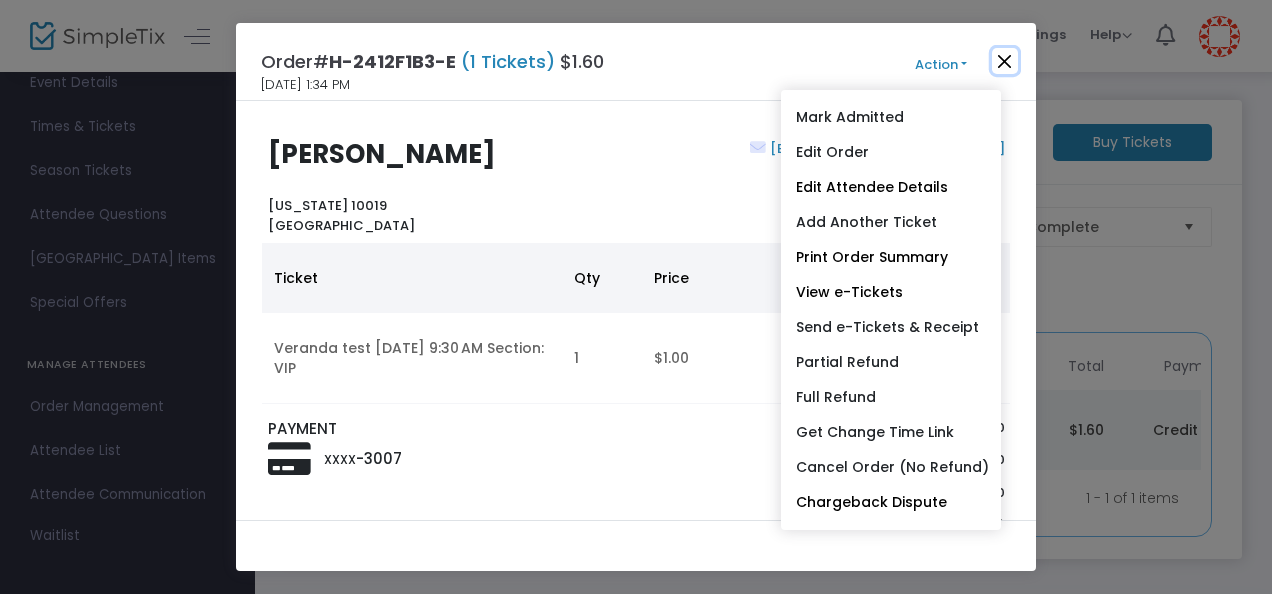 click 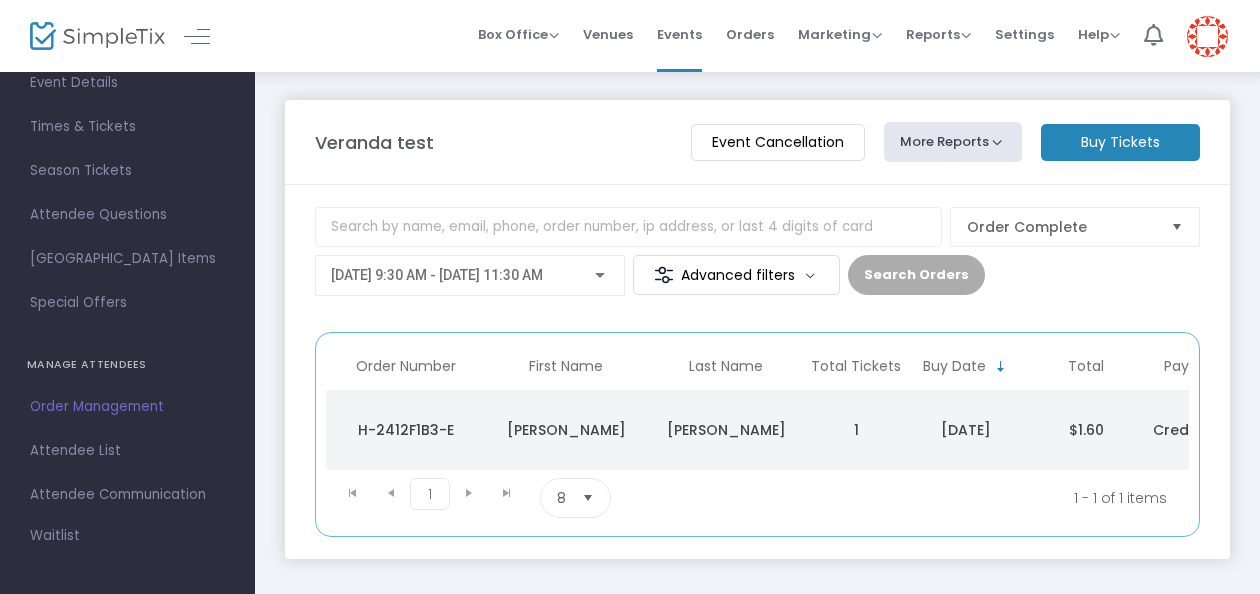 click on "H-2412F1B3-E" 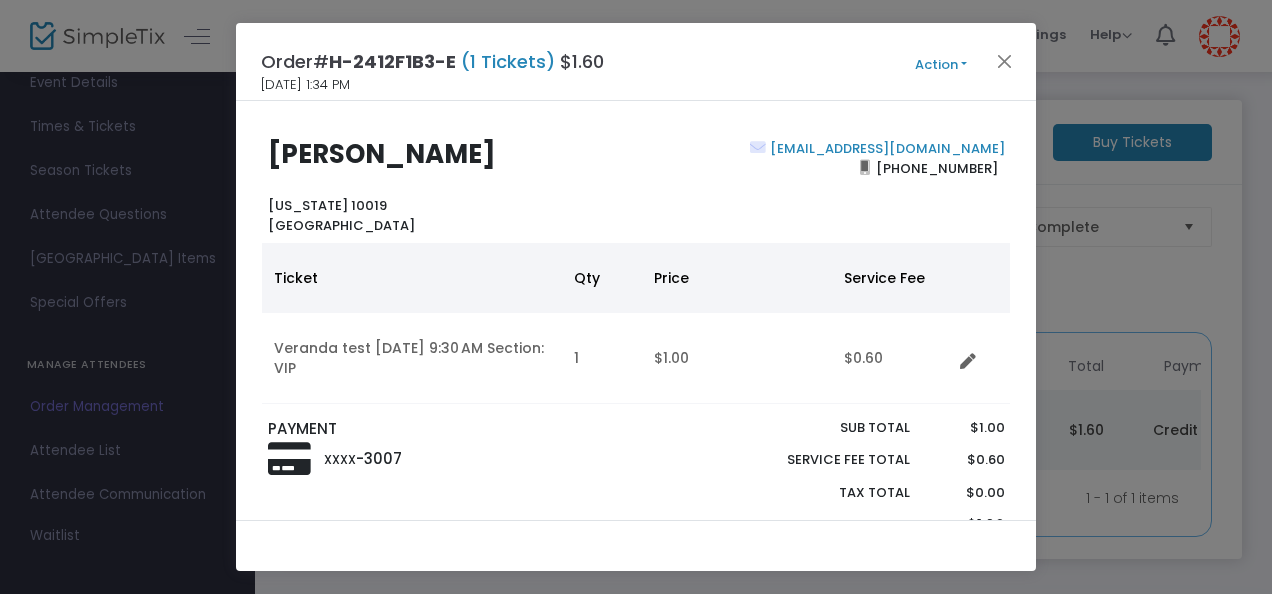 click on "Action" 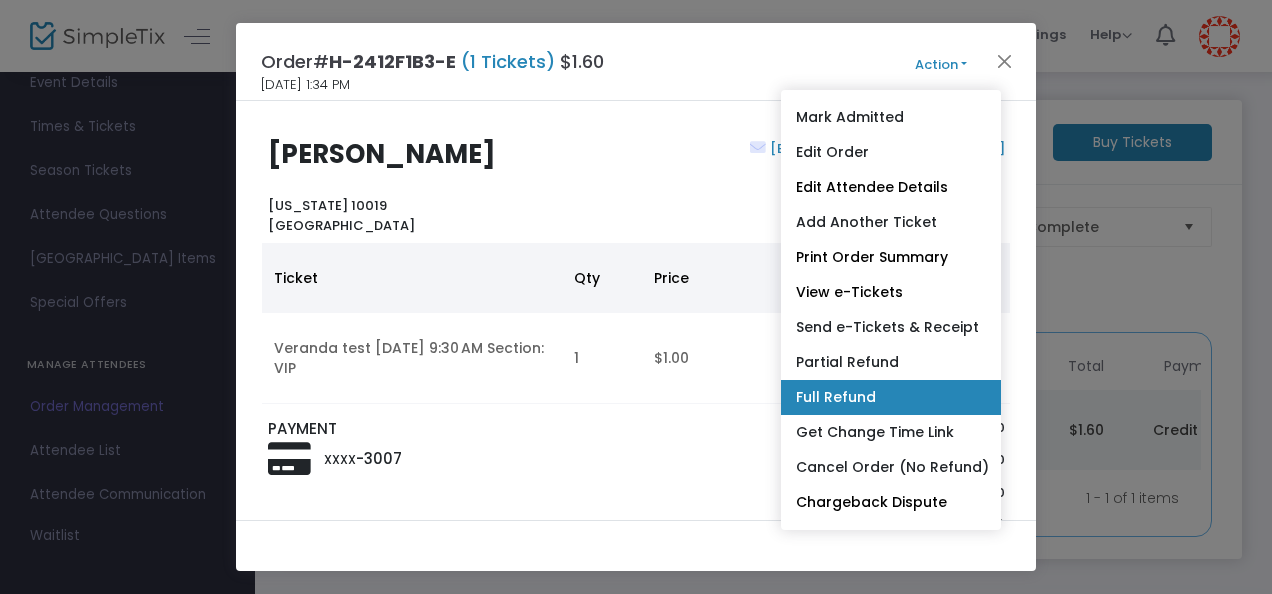 click on "Full Refund" 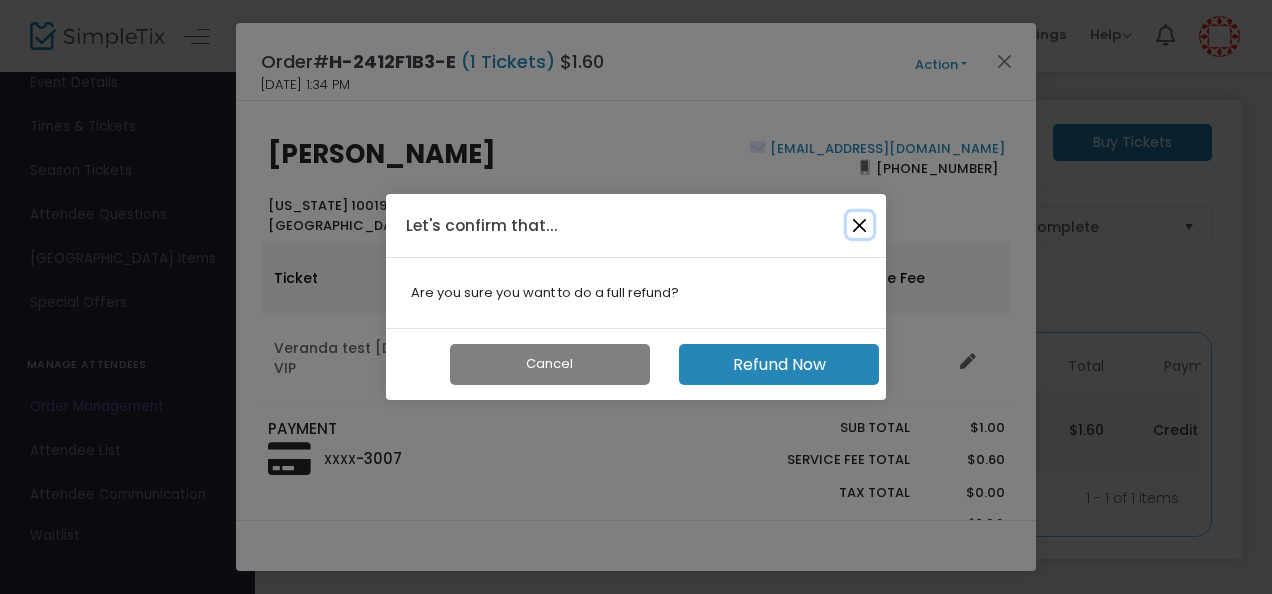 click 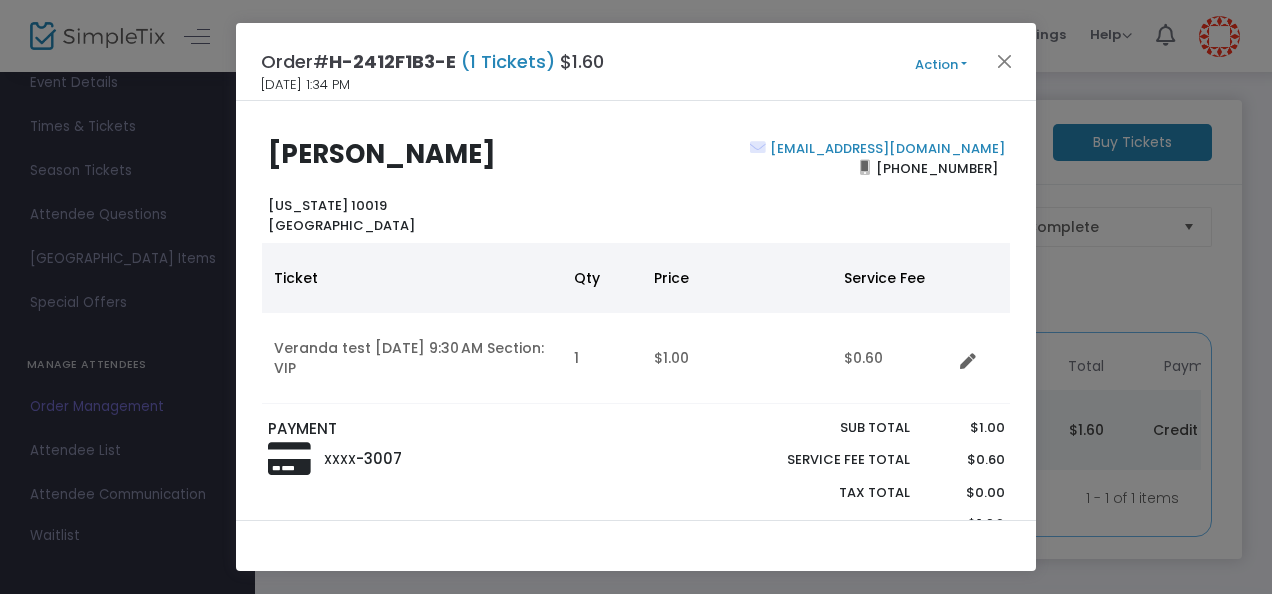click on "Action" 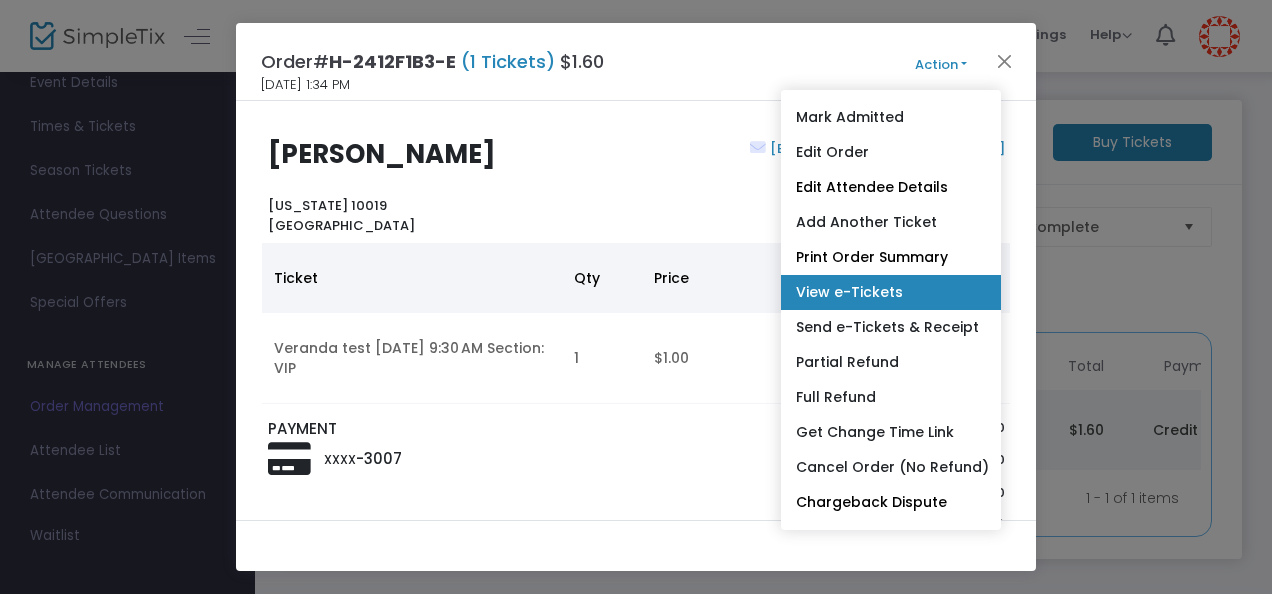click on "View e-Tickets" 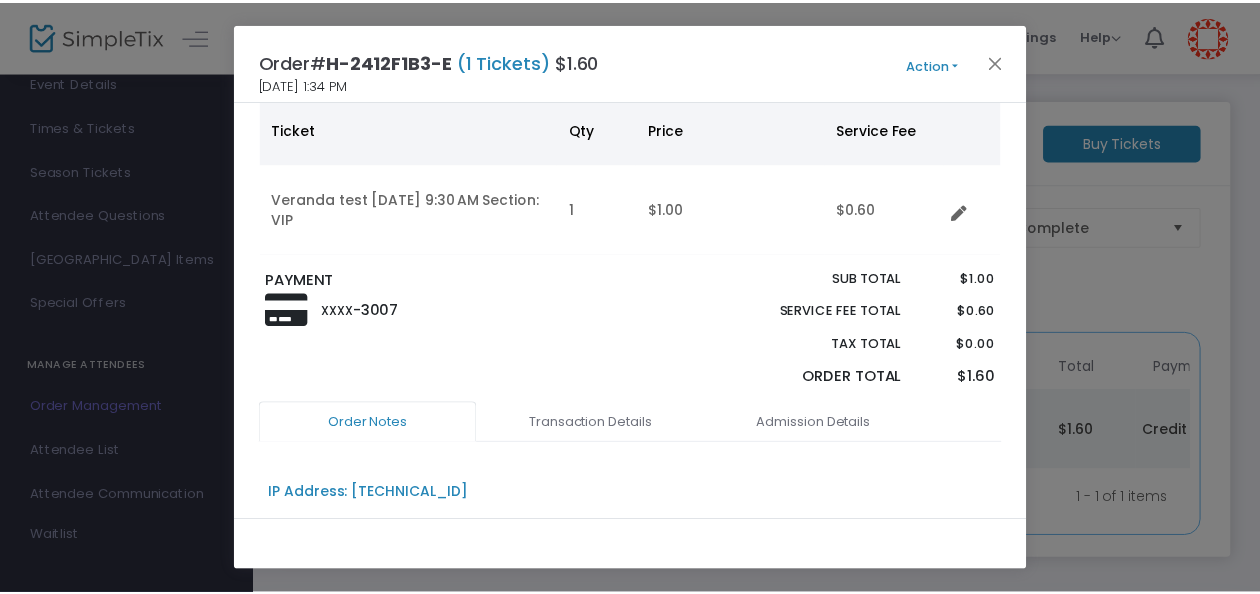scroll, scrollTop: 183, scrollLeft: 0, axis: vertical 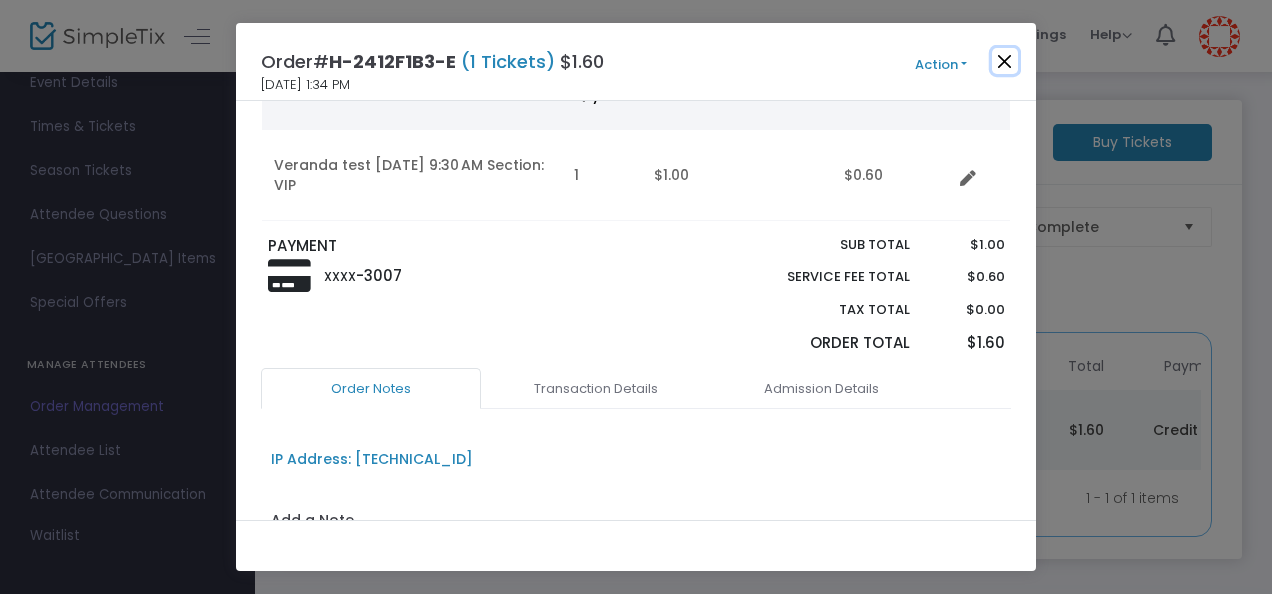 click 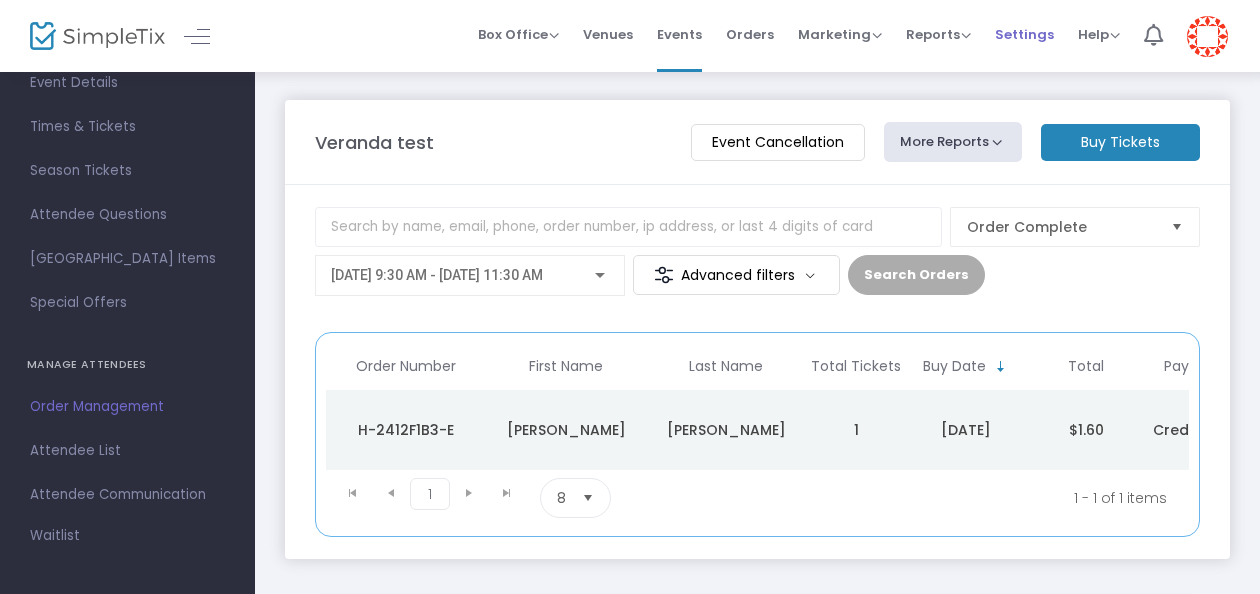 click on "Settings" at bounding box center (1024, 34) 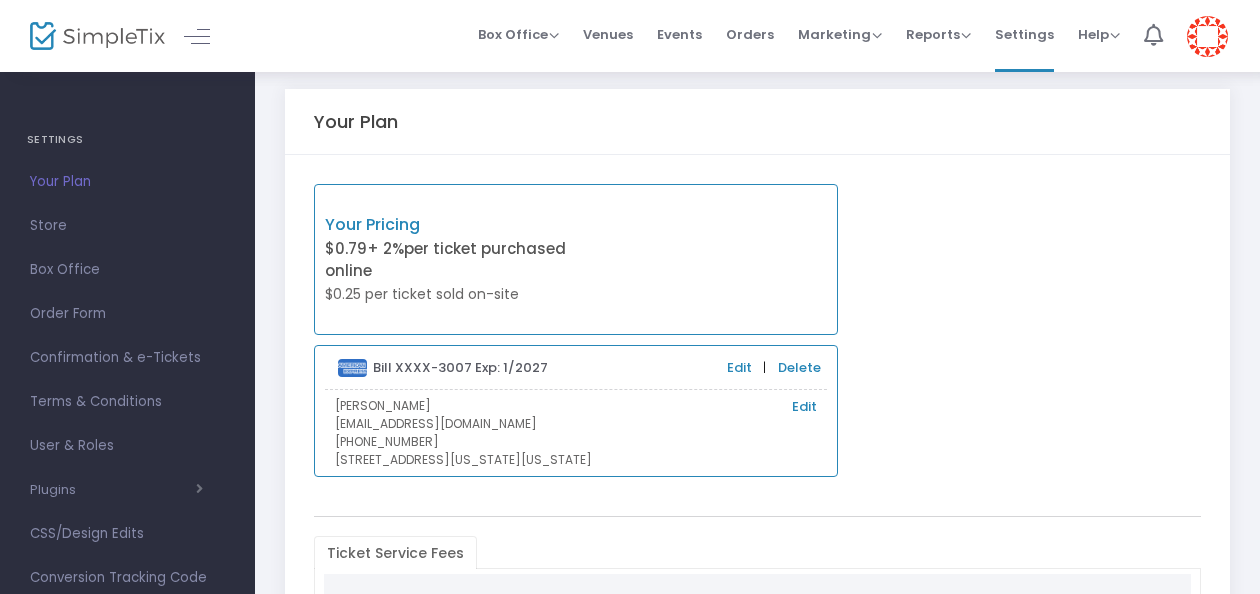 scroll, scrollTop: 10, scrollLeft: 0, axis: vertical 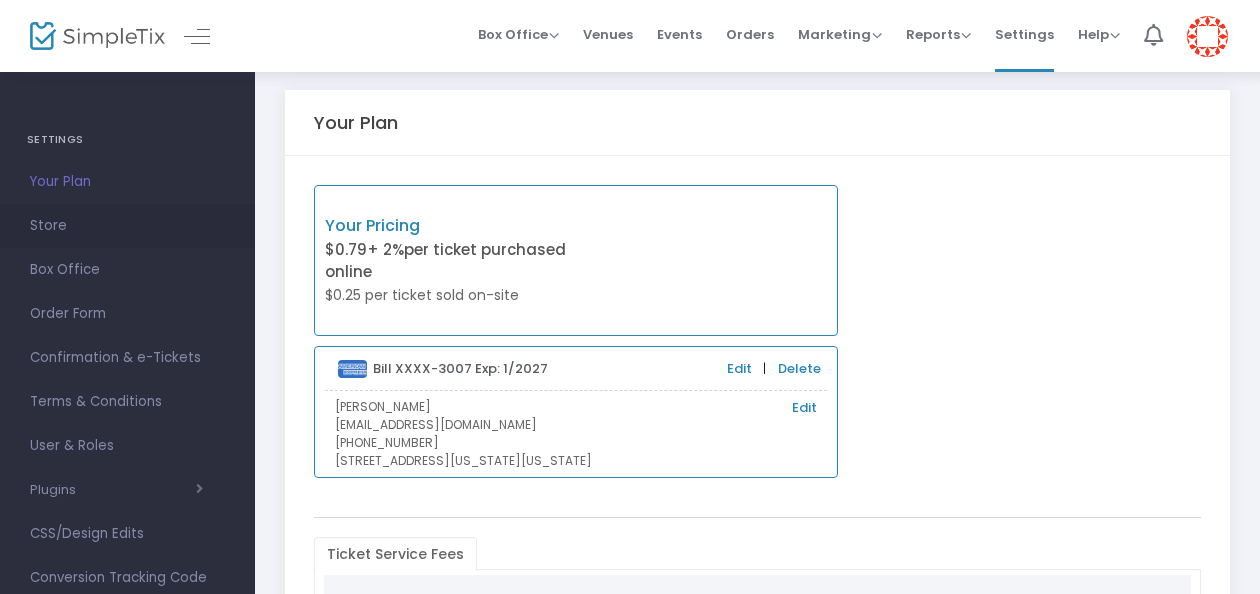 click on "Store" at bounding box center (127, 226) 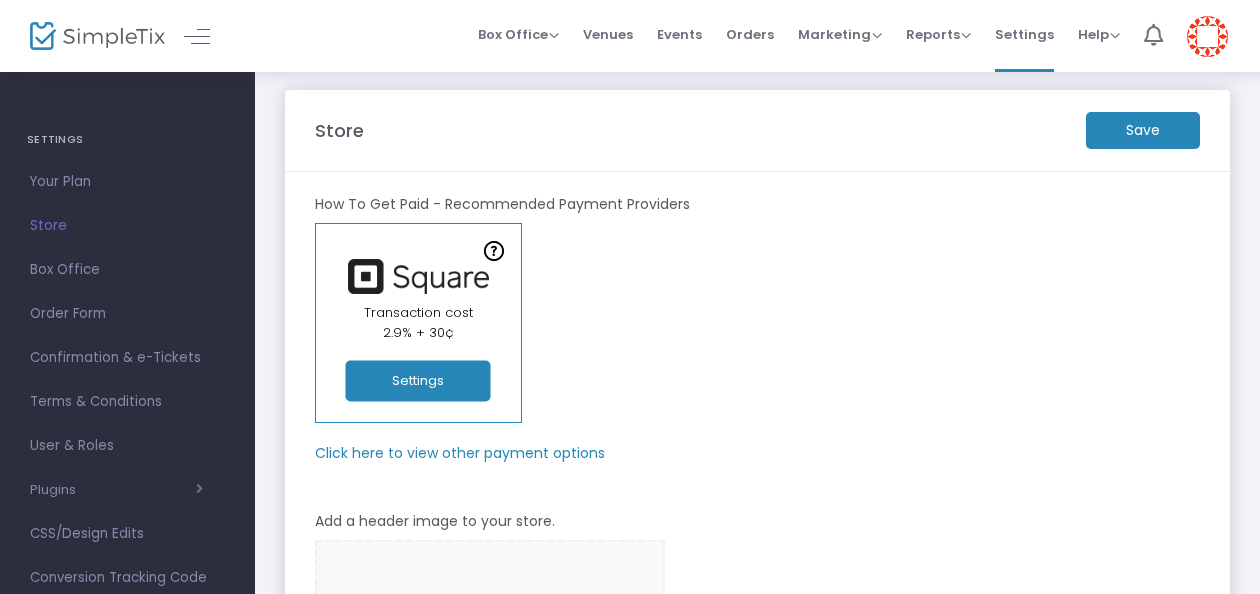 click on "Settings" 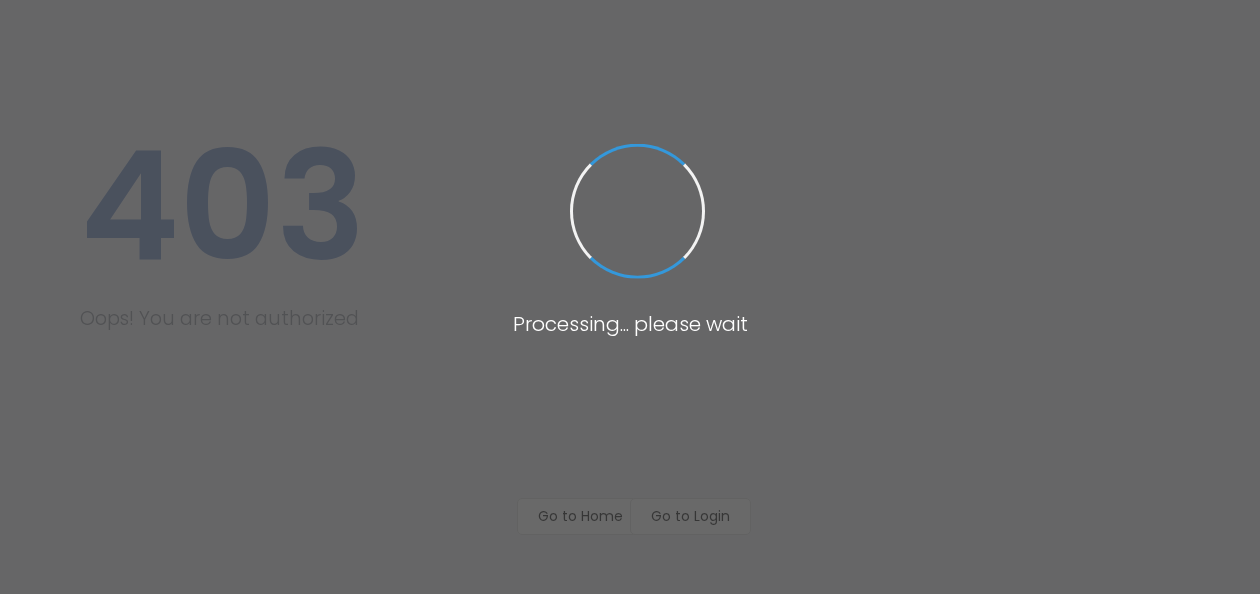 scroll, scrollTop: 0, scrollLeft: 0, axis: both 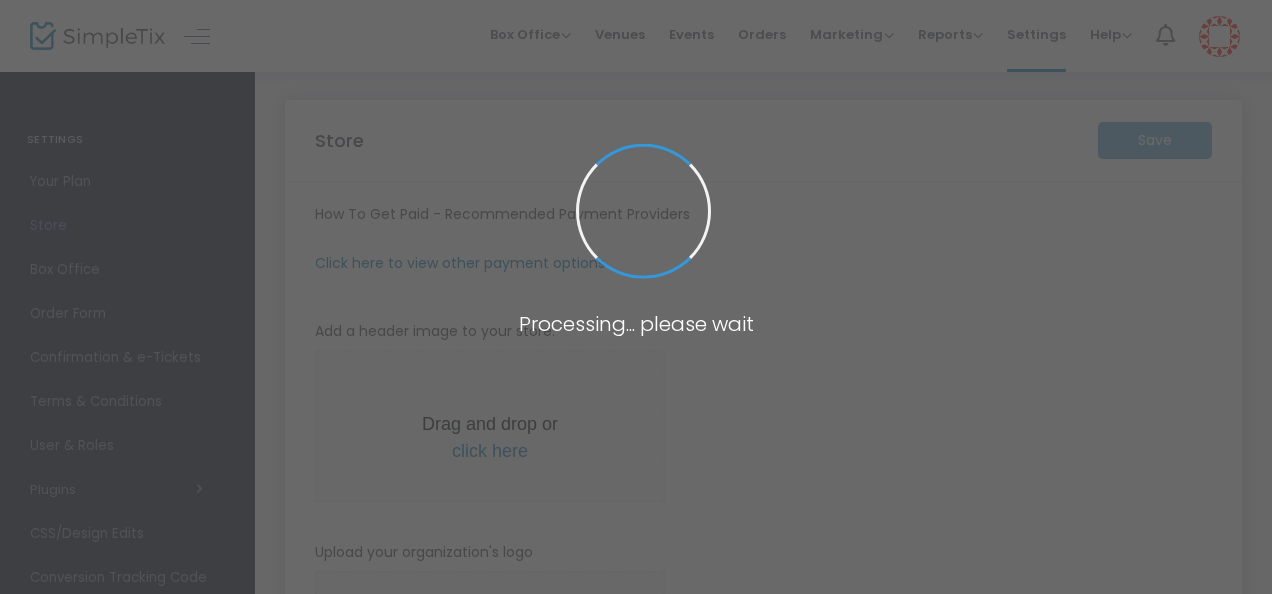 type on "https://HearstMagazineMediaInc49" 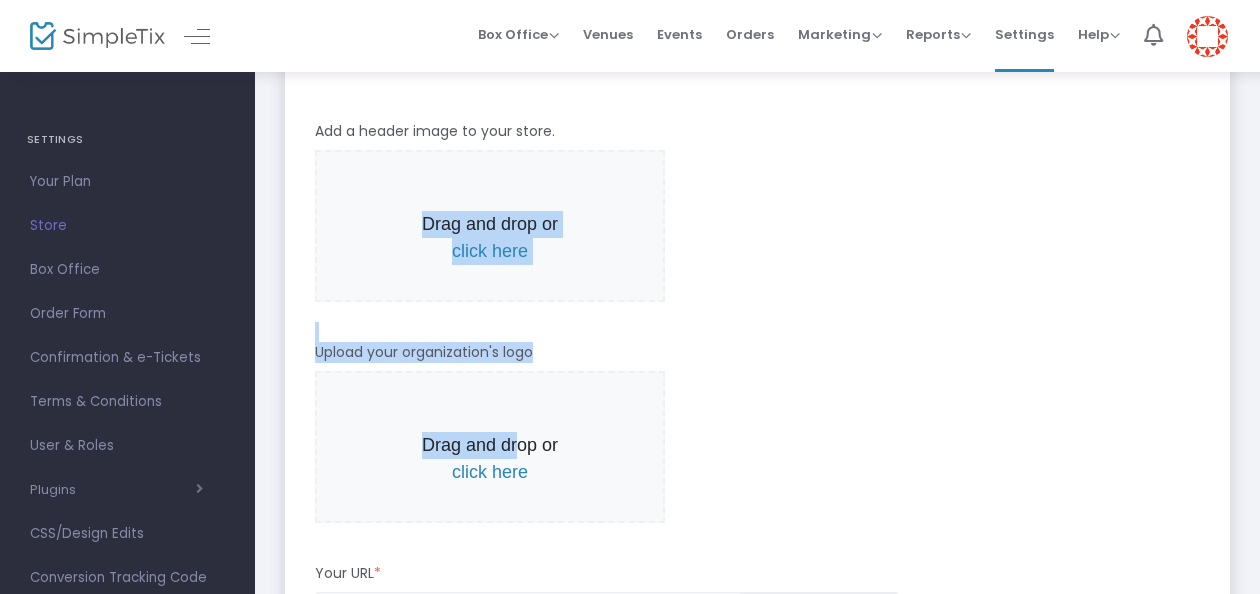 drag, startPoint x: 459, startPoint y: 331, endPoint x: 514, endPoint y: 446, distance: 127.47549 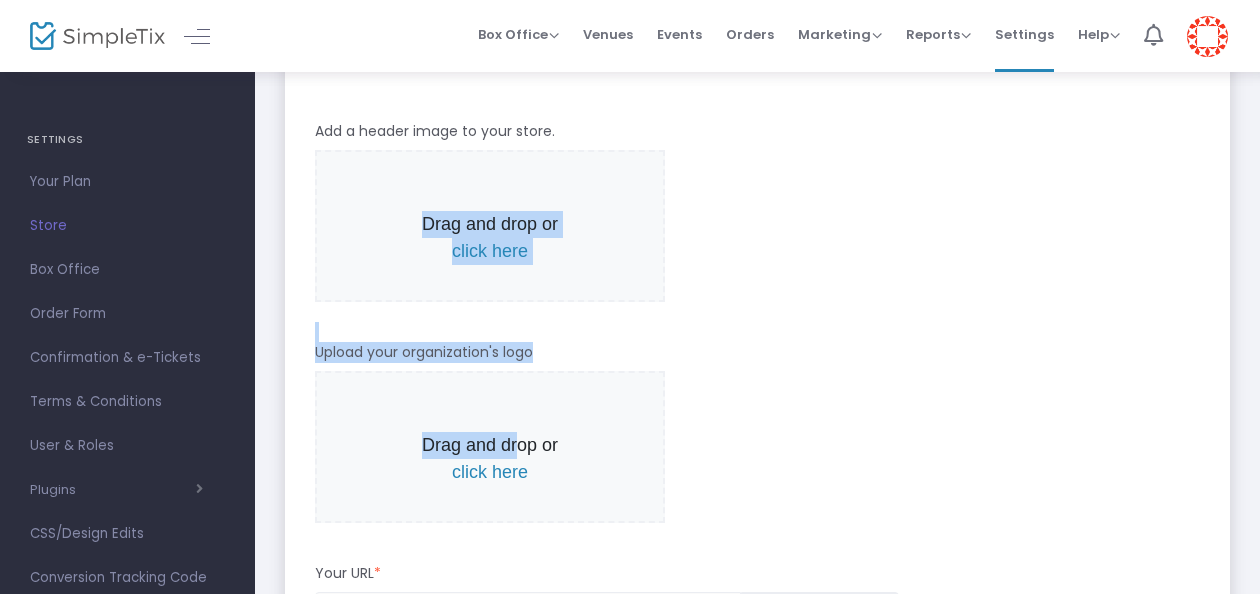 click on "How To Get Paid - Recommended Payment Providers Online Orders Transaction cost 2% + 0.79¢  Create a new payment account  In-Person Orders Transaction cost 2.9% + 30¢  Settings   Click here to view other payment options   Add a header image to your store.   Drag and drop or  click here Upload your organization's logo  Drag and drop or  click here Your URL  * https://HearstMagazineMediaInc49 .simpletix.com BCC order confirmation to another email  Email not valid  Tax Rate  * 0.000 % Is your tax included in the product price?  * Is Service Fee Taxable?  *   Yes   No   Yes   No When creating new events when should public ticket sales be turned off?  *   Stop sales at the START of the event time   Stop sales at the END of the event time   0  Days Before event at   Required.    0  Days  0  Hours  0  Minutes Before the event  Auto archive event after a number of  days  after event's last time?  0 Days Store Name  * Hearst Magazine Media Inc. Store Phone  * 9178365584  Phone Number is required  Heading 9 11" 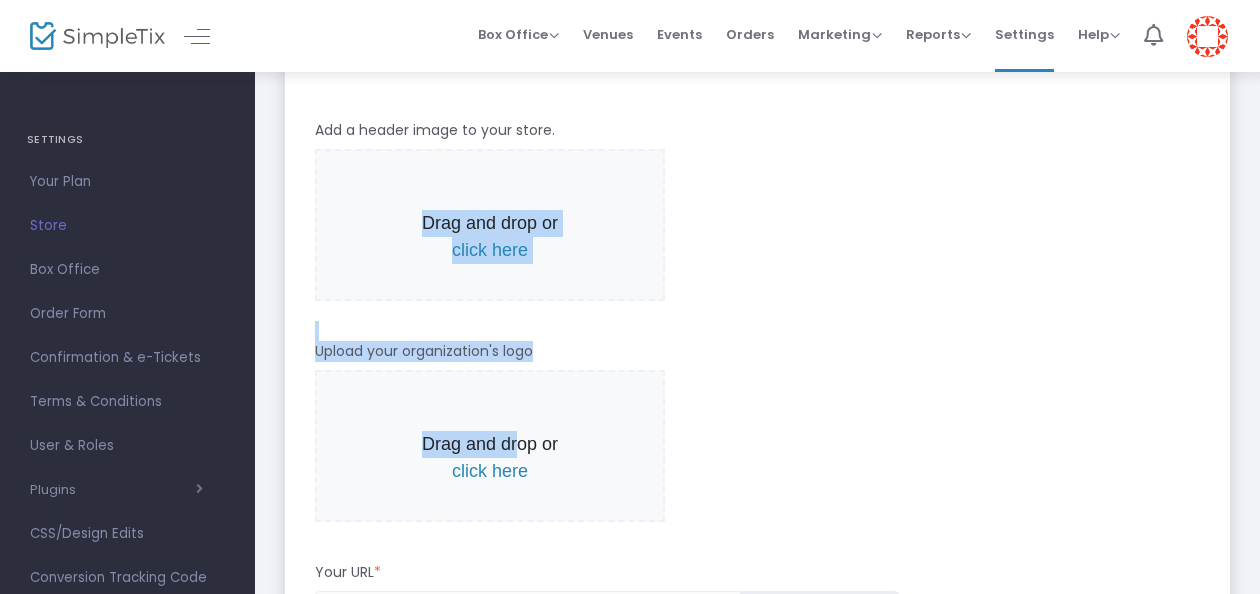scroll, scrollTop: 402, scrollLeft: 0, axis: vertical 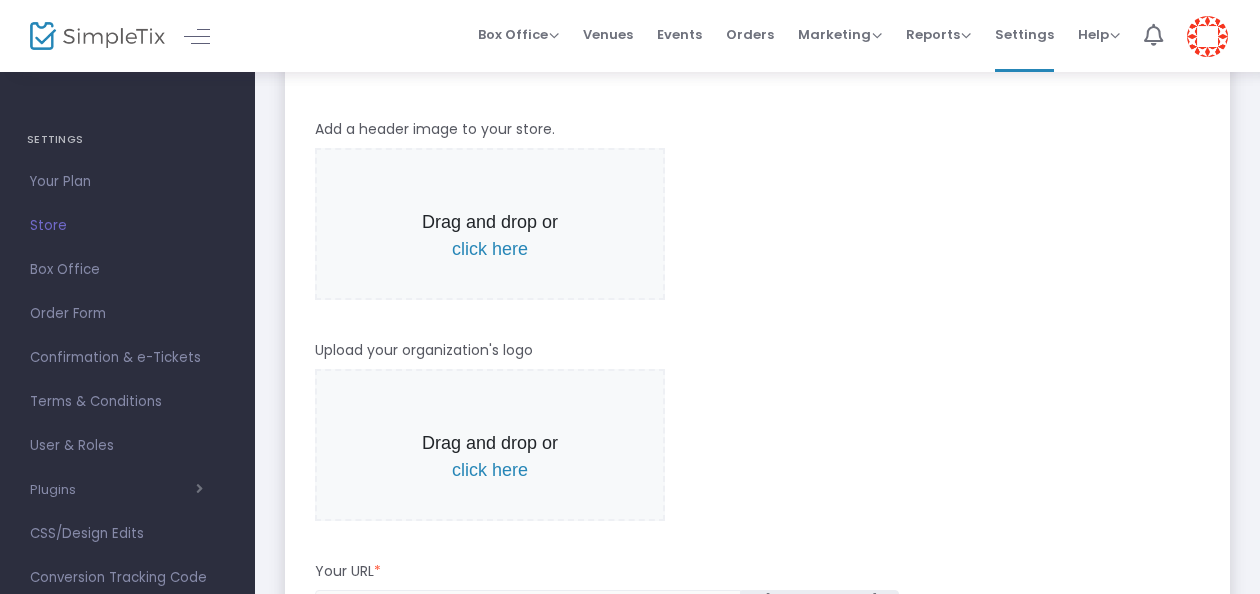 click on "Drag and drop or  click here" at bounding box center (757, 224) 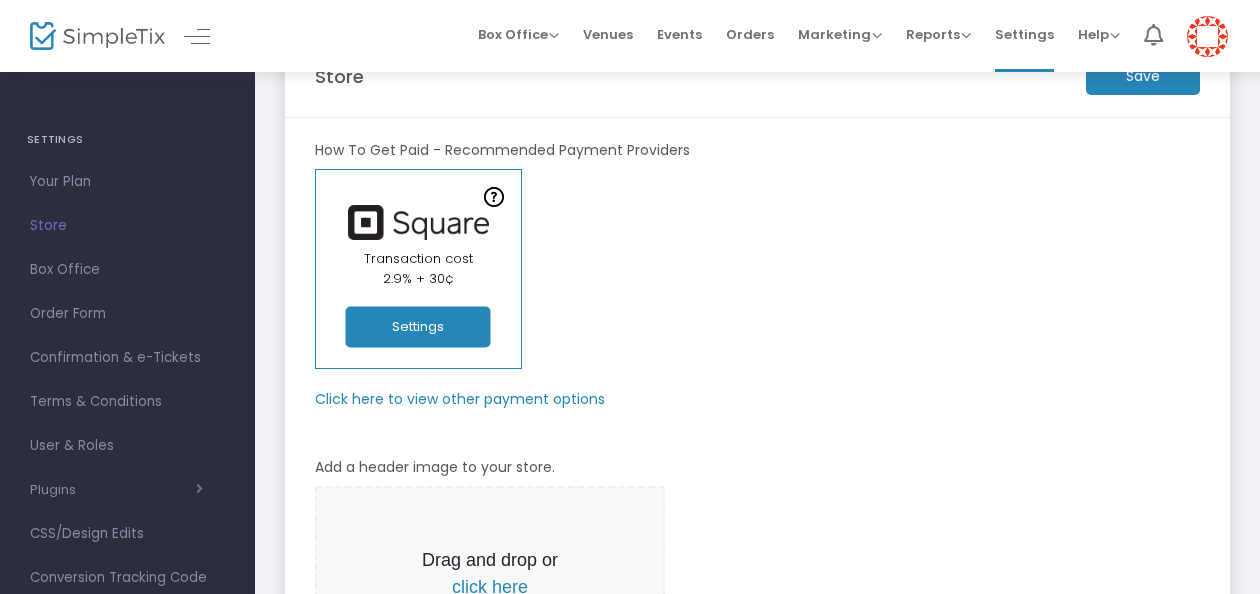 scroll, scrollTop: 0, scrollLeft: 0, axis: both 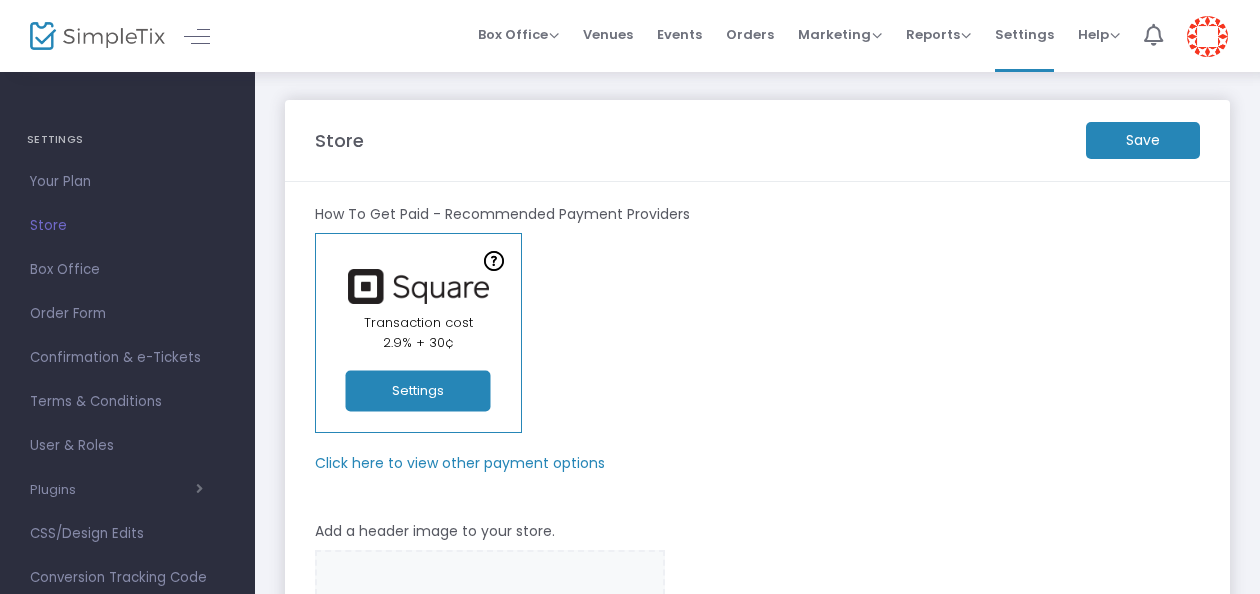 drag, startPoint x: 796, startPoint y: 467, endPoint x: 1171, endPoint y: 414, distance: 378.7268 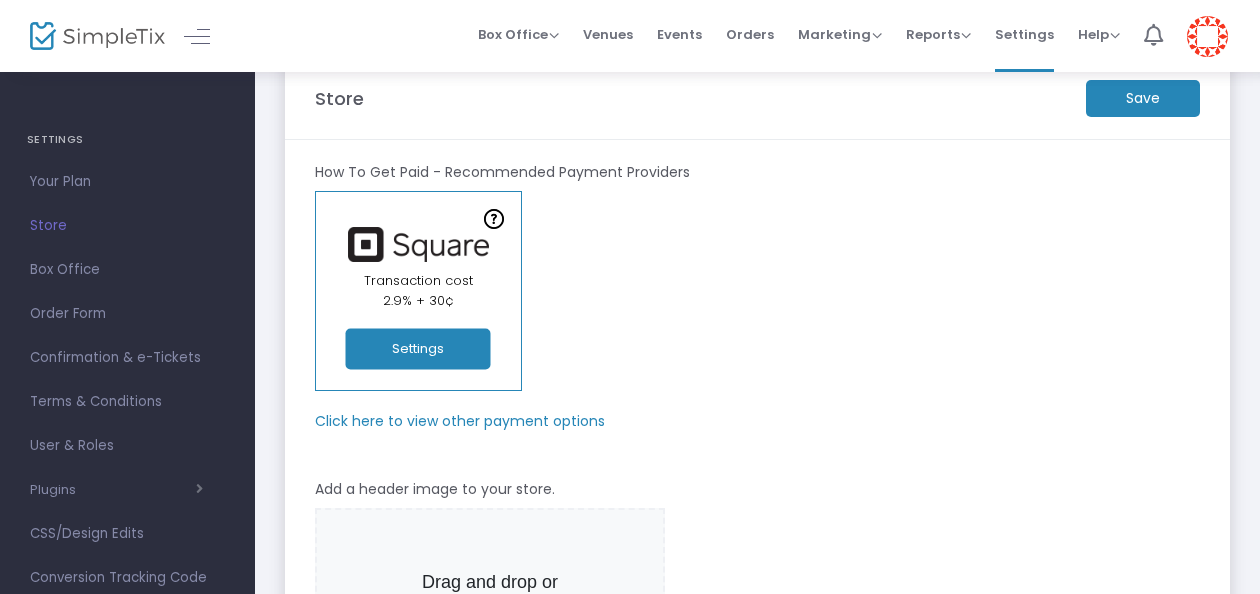 scroll, scrollTop: 42, scrollLeft: 0, axis: vertical 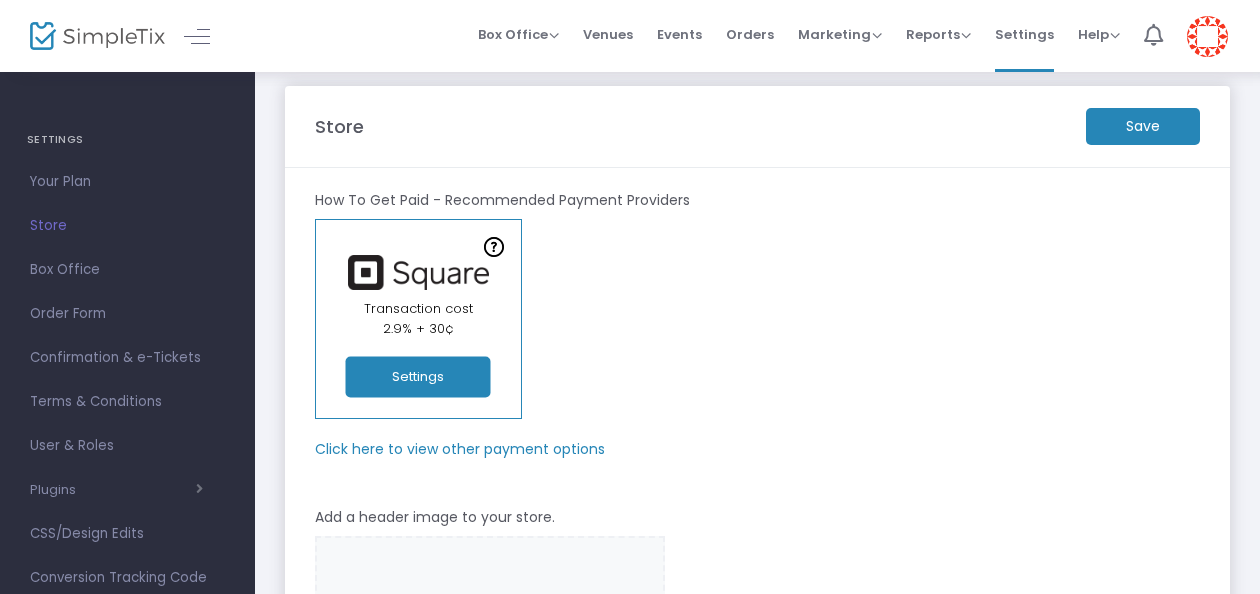 click on "Settings" 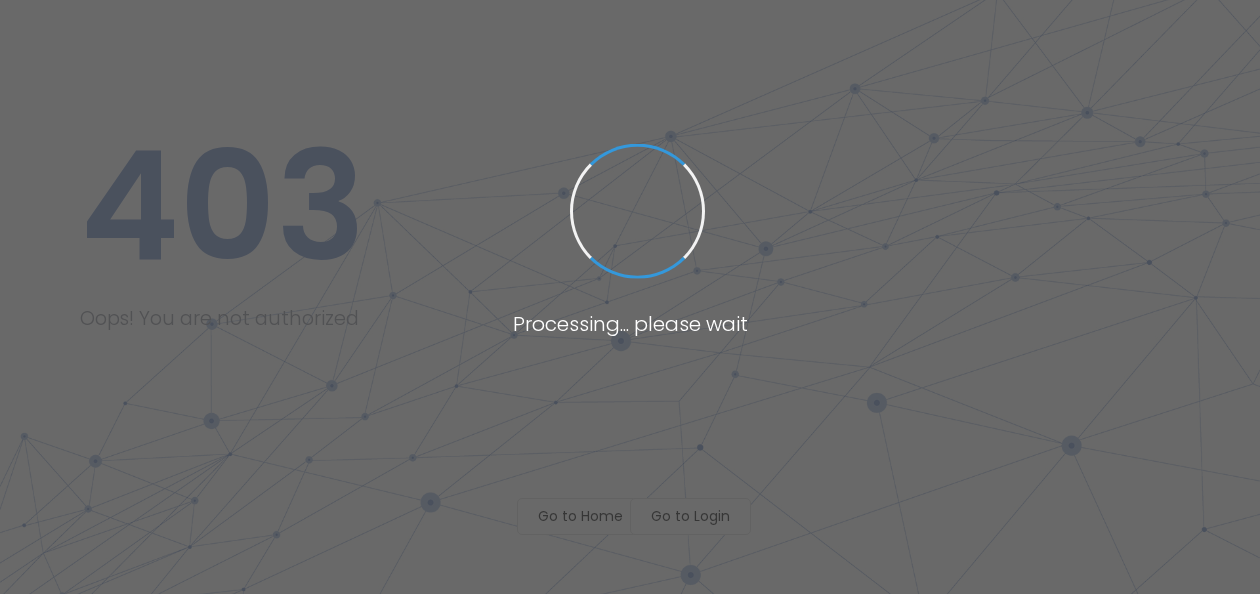 scroll, scrollTop: 0, scrollLeft: 0, axis: both 